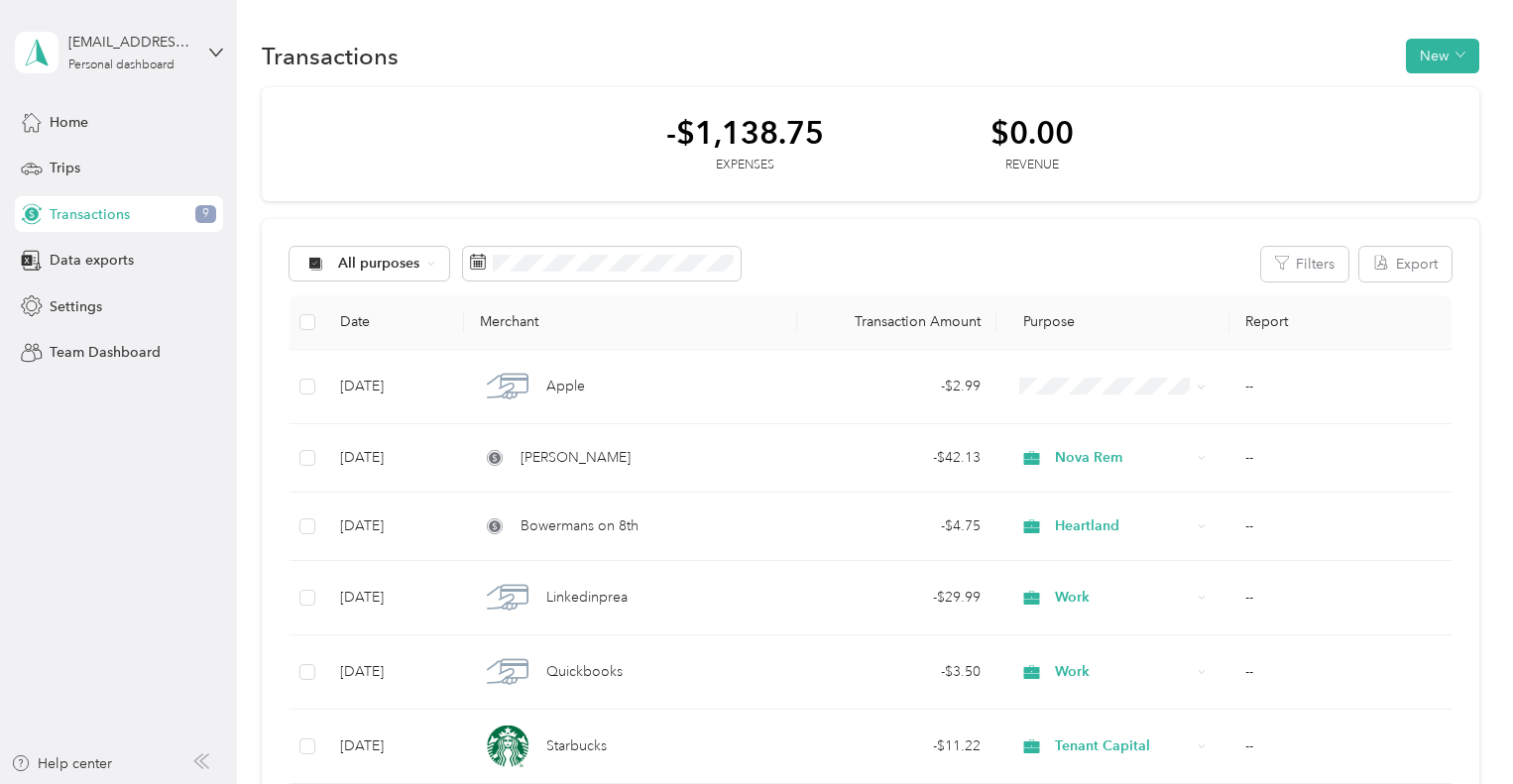 scroll, scrollTop: 0, scrollLeft: 0, axis: both 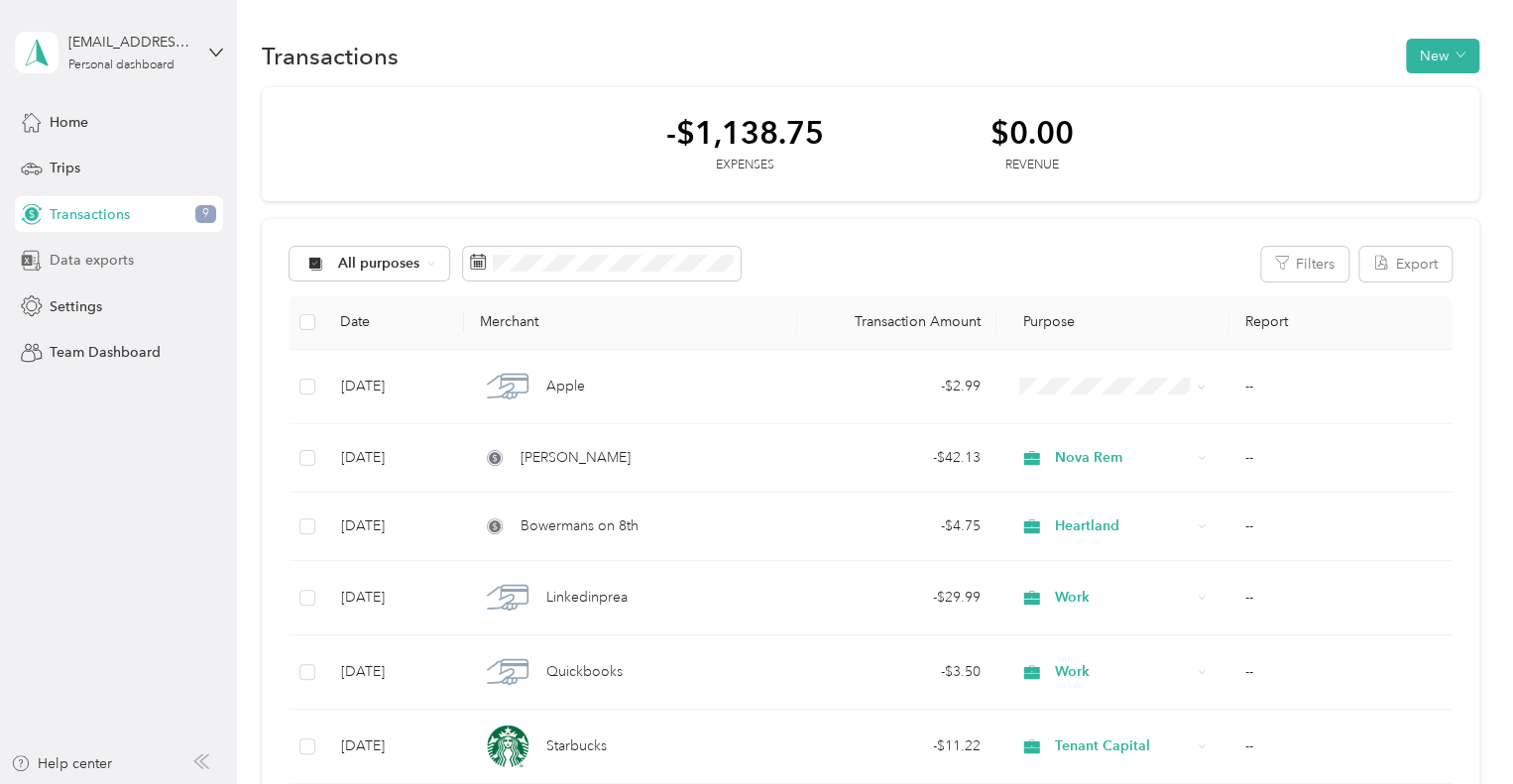 click on "Data exports" at bounding box center (91, 260) 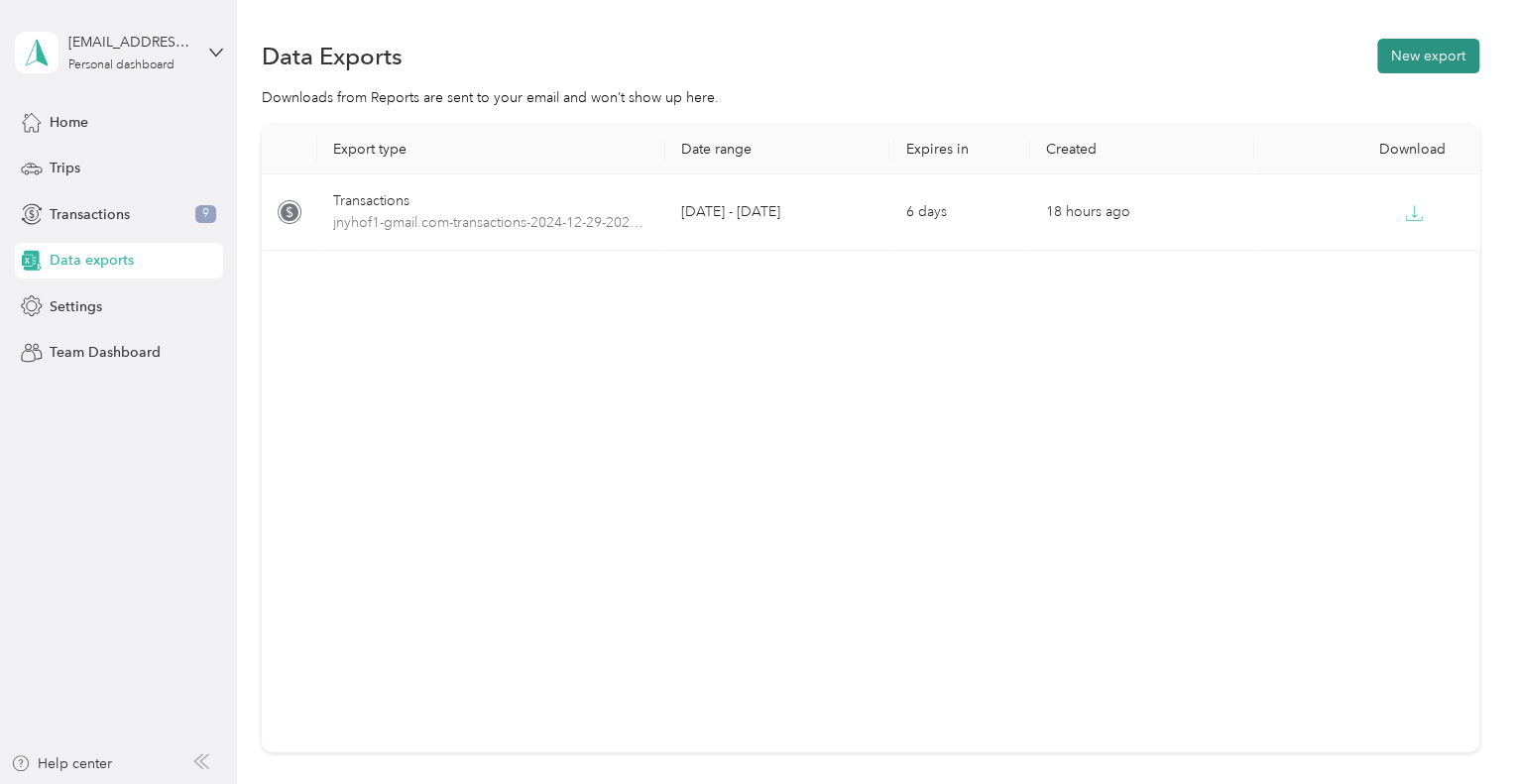 click on "New export" at bounding box center (1428, 56) 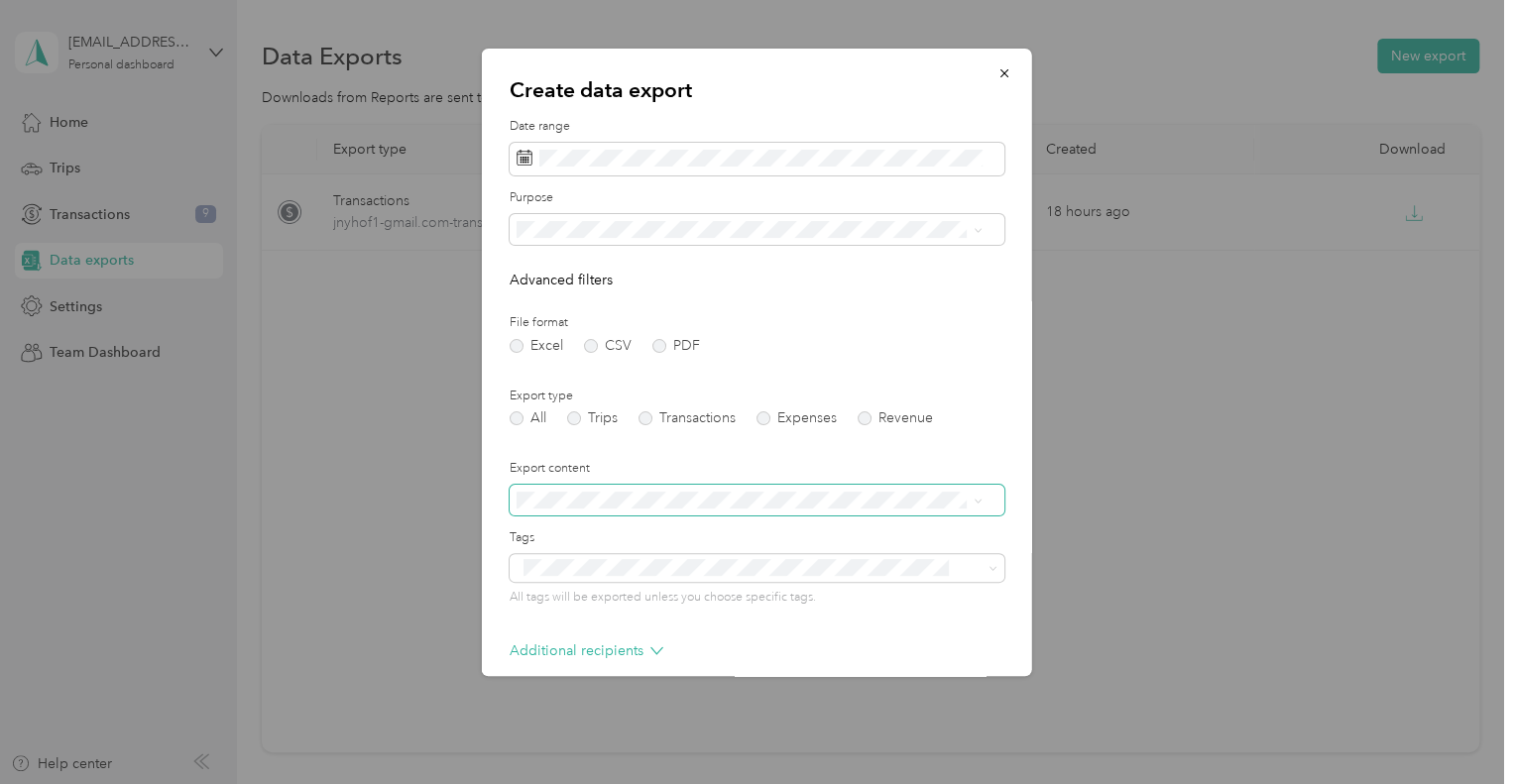click 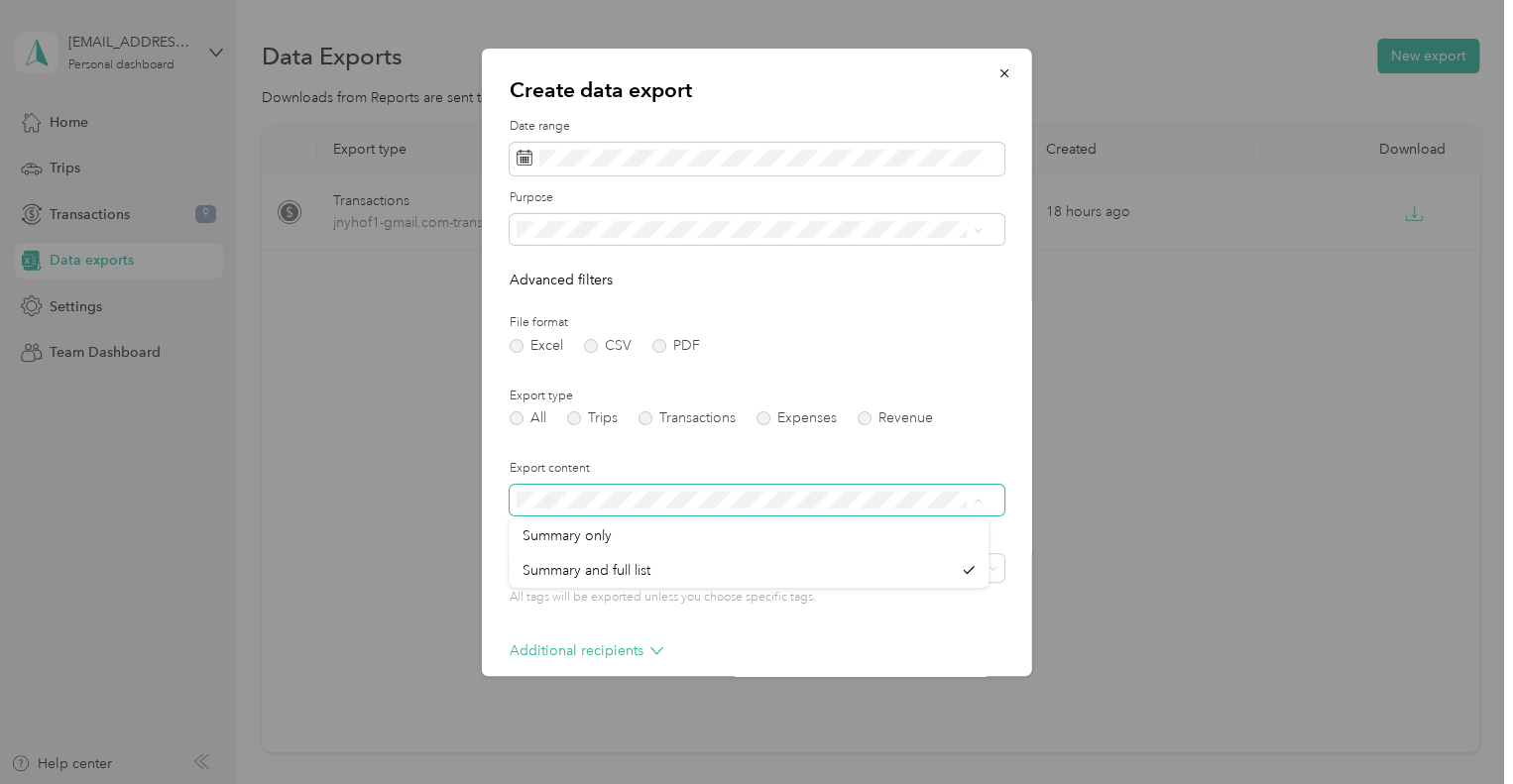 click 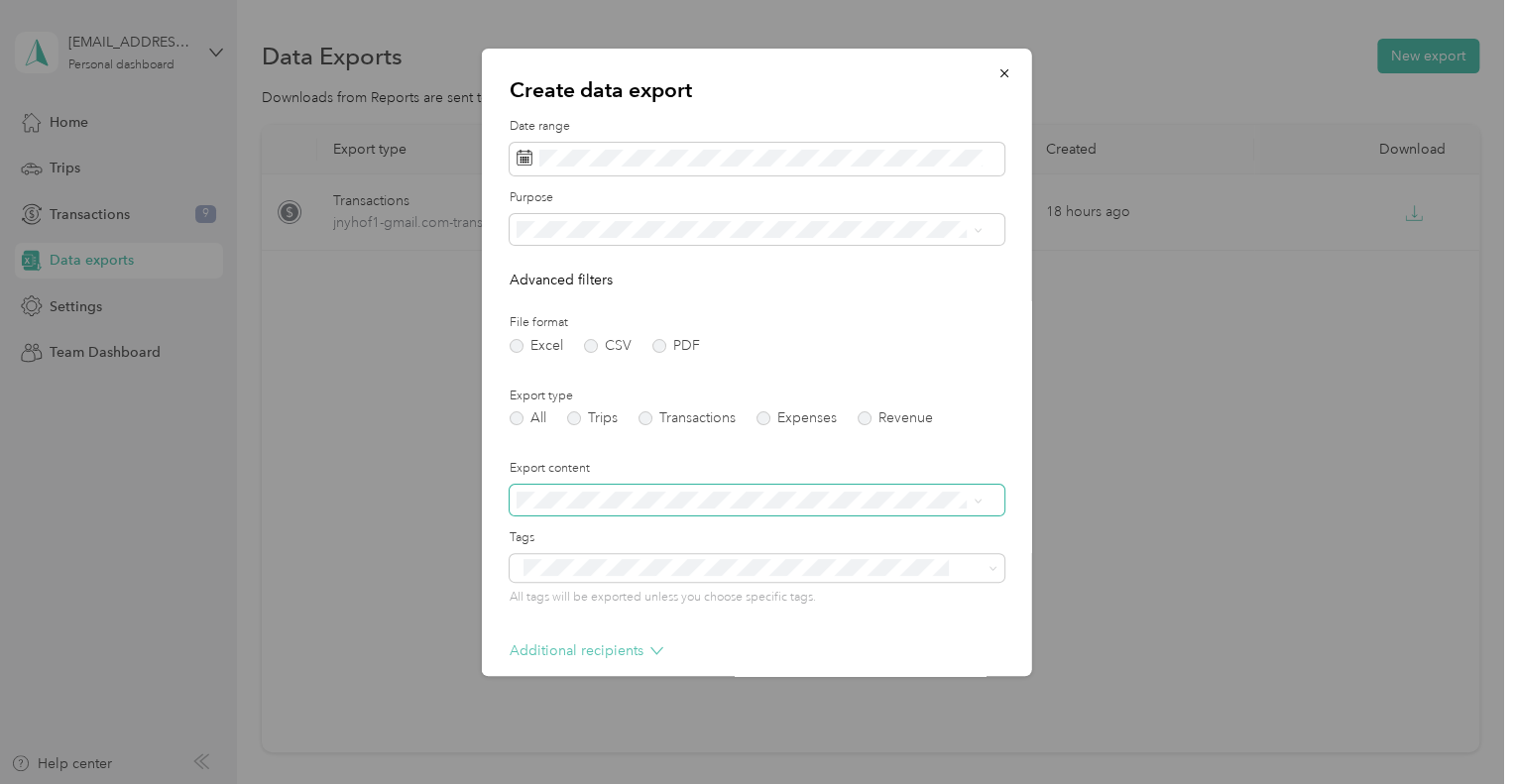 click 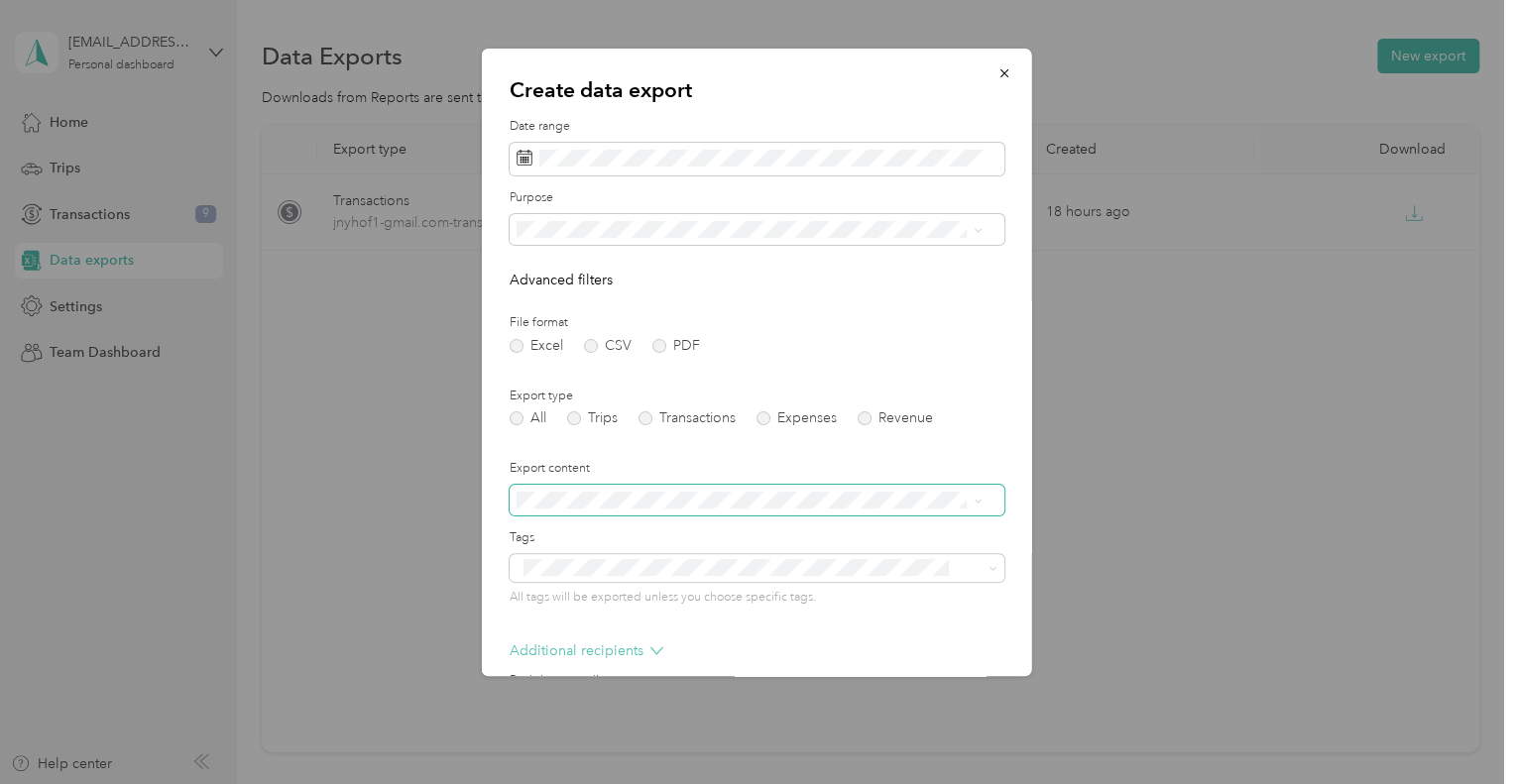 click 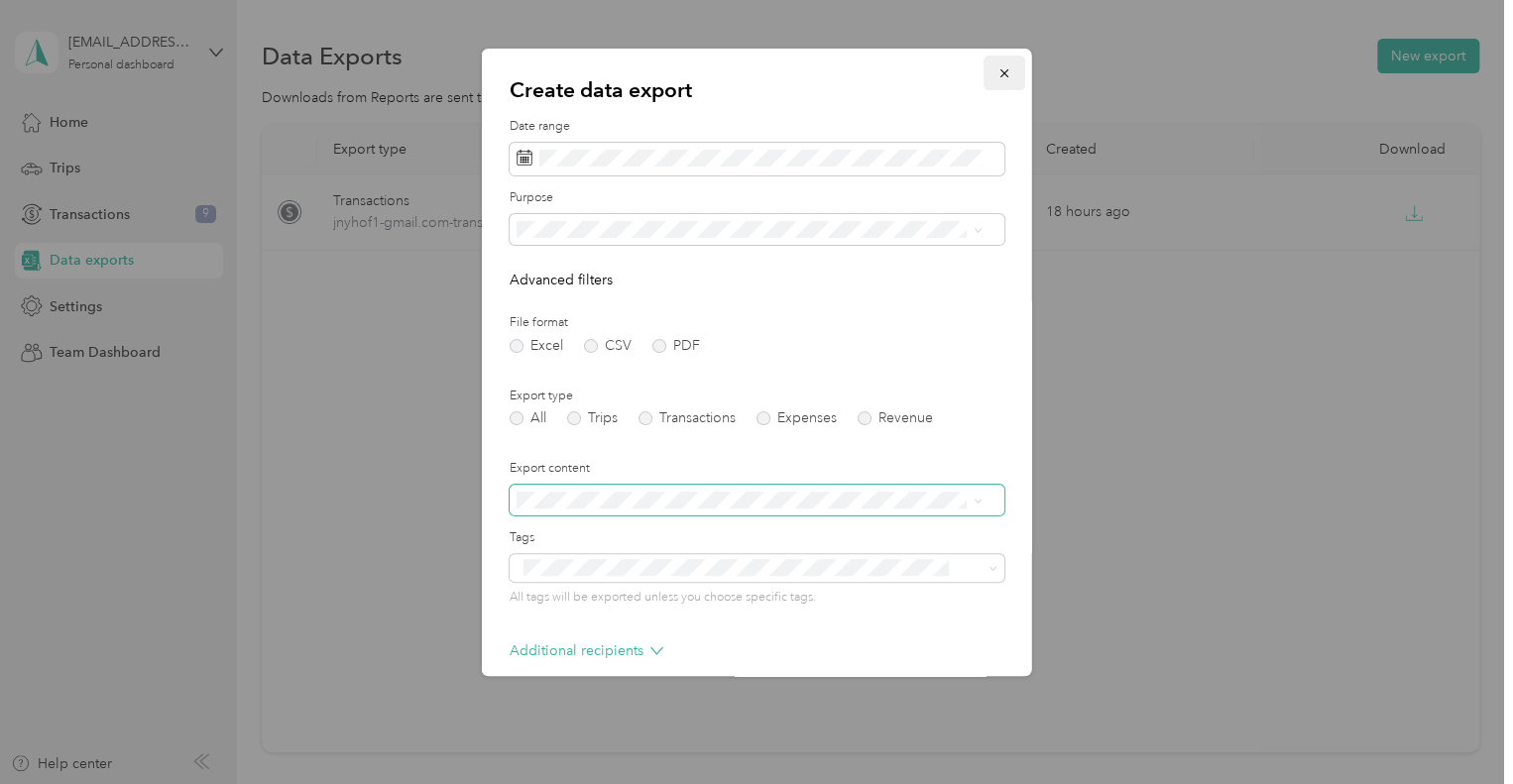 click 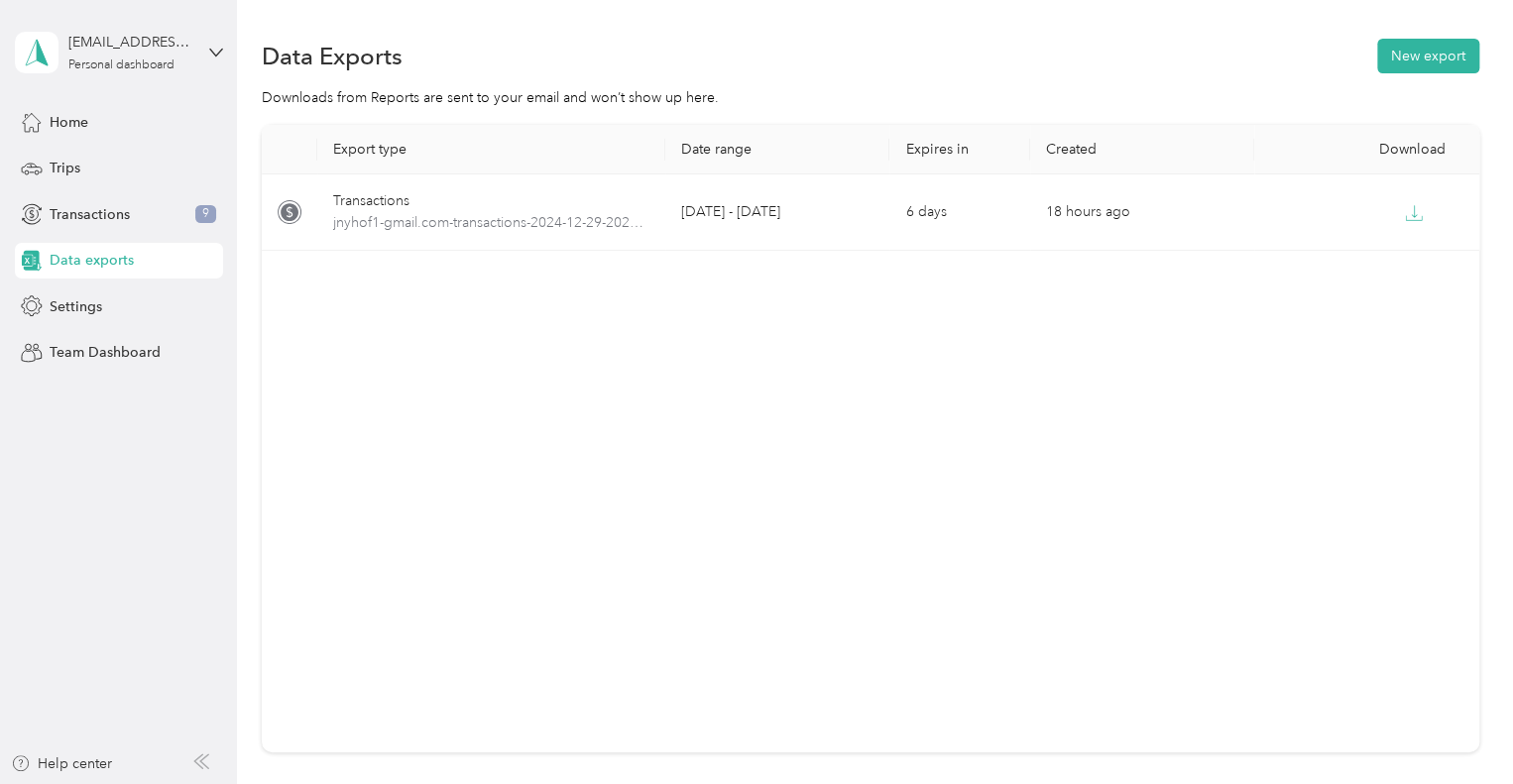 click on "[EMAIL_ADDRESS][DOMAIN_NAME] Personal dashboard" at bounding box center [119, 53] 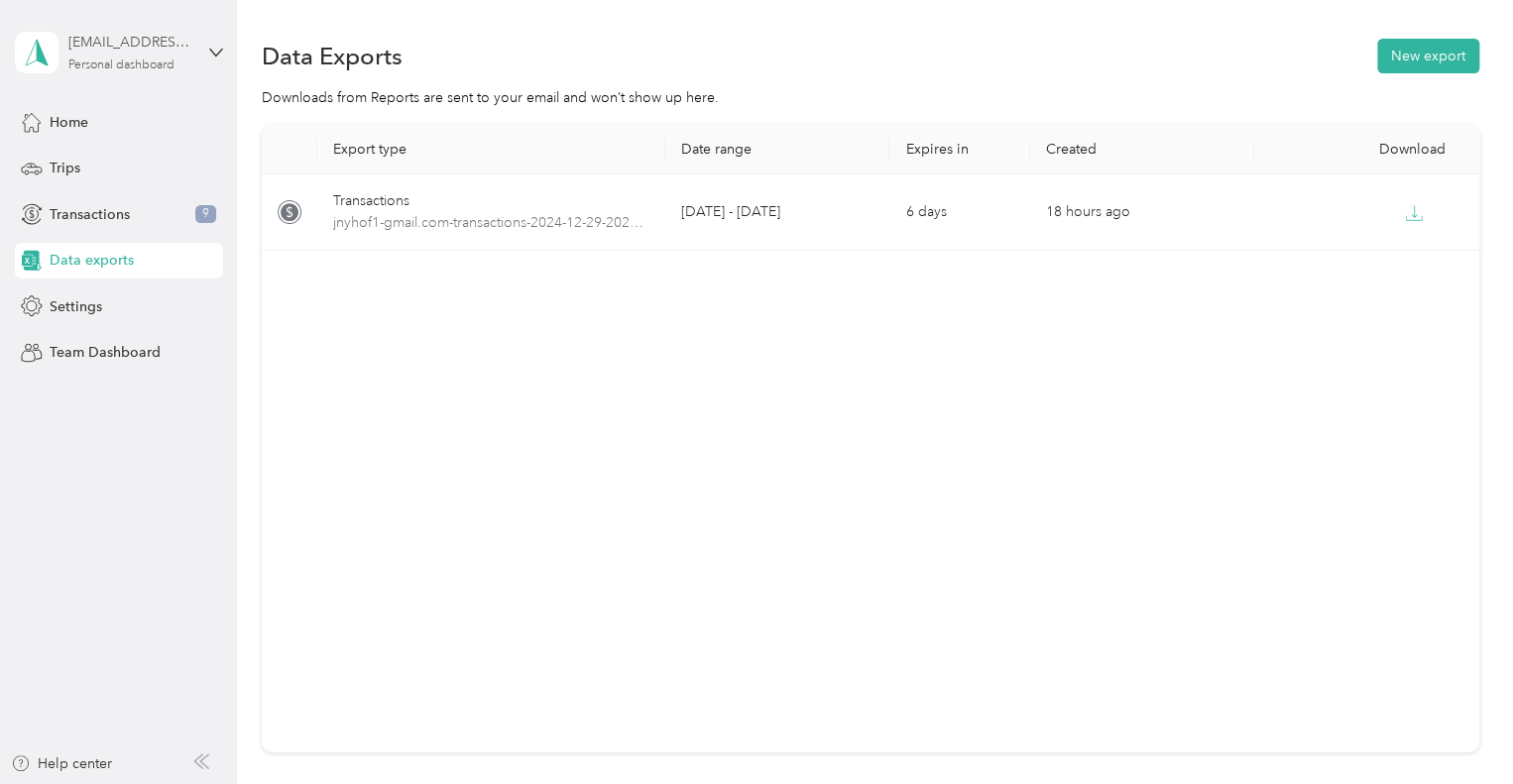 click on "Personal dashboard" at bounding box center (121, 65) 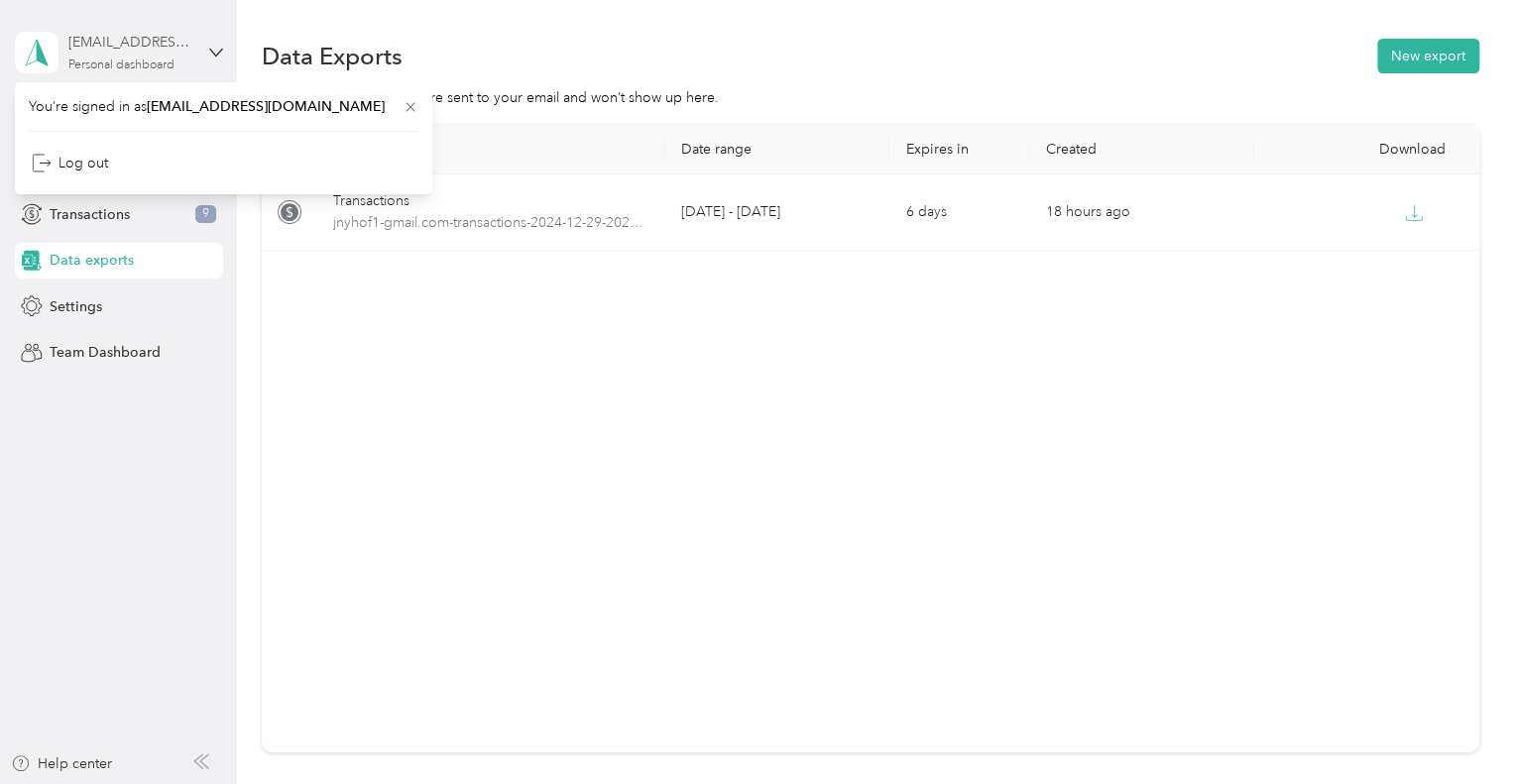 click on "Personal dashboard" at bounding box center [121, 65] 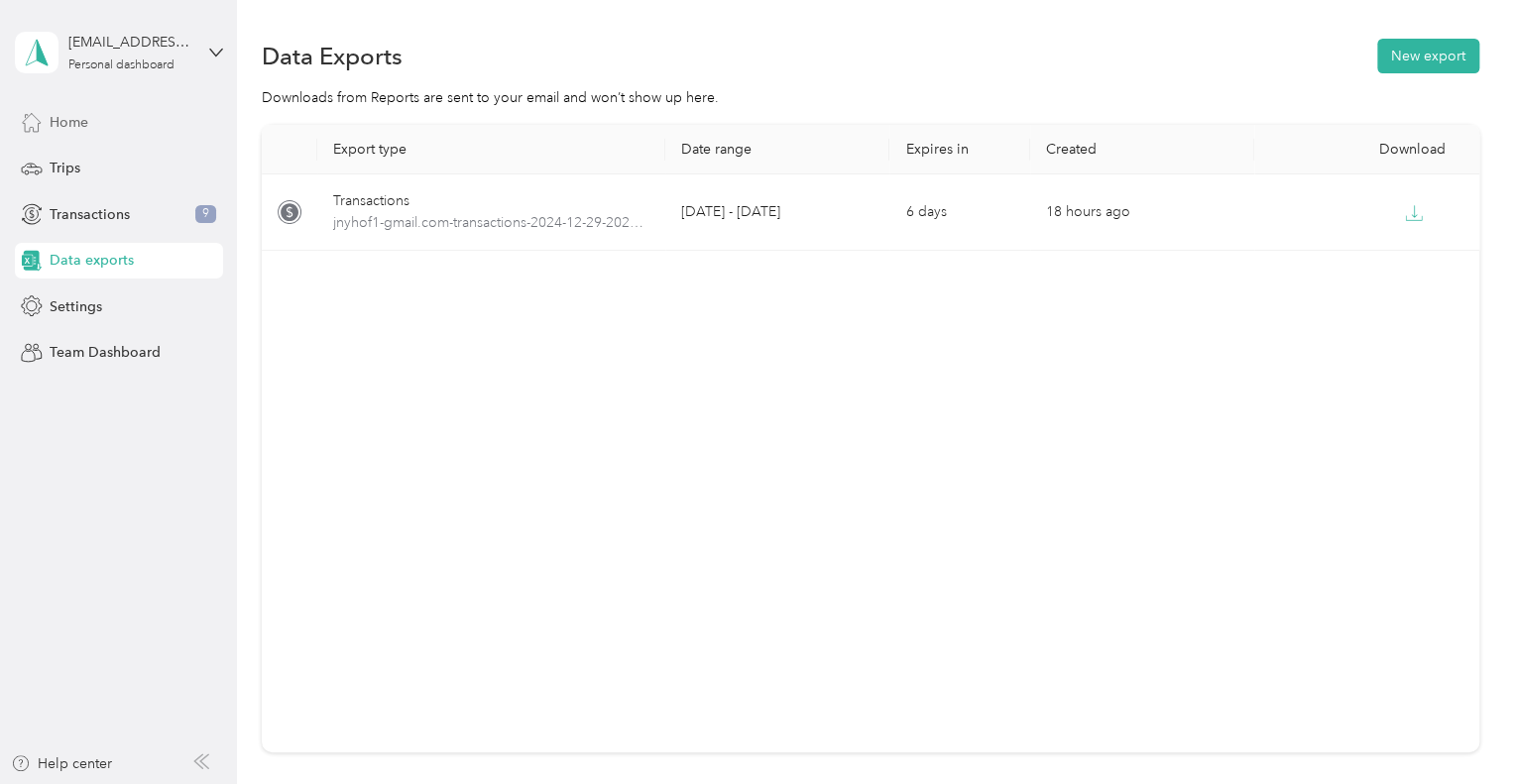 click on "Home" at bounding box center [119, 122] 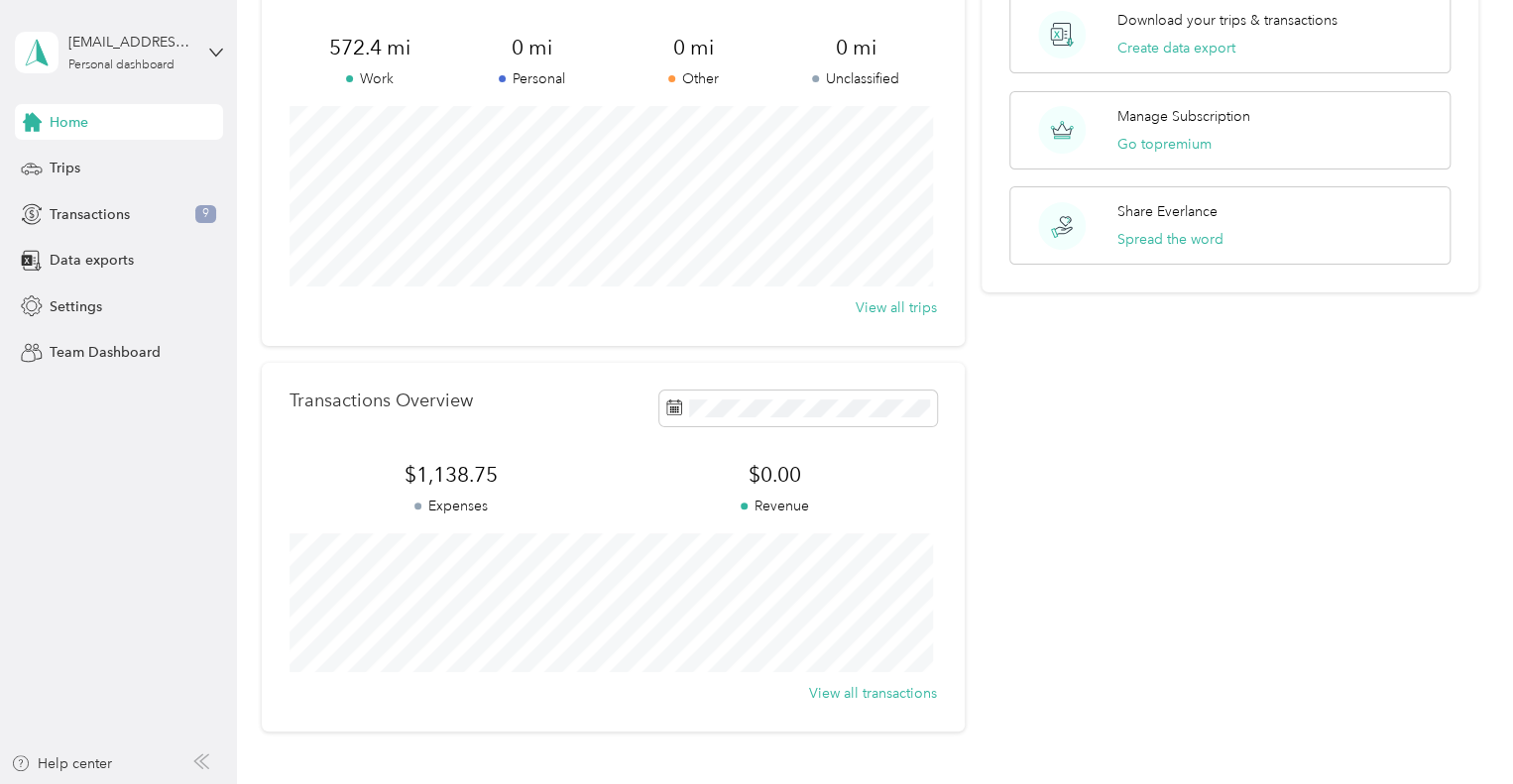 scroll, scrollTop: 0, scrollLeft: 0, axis: both 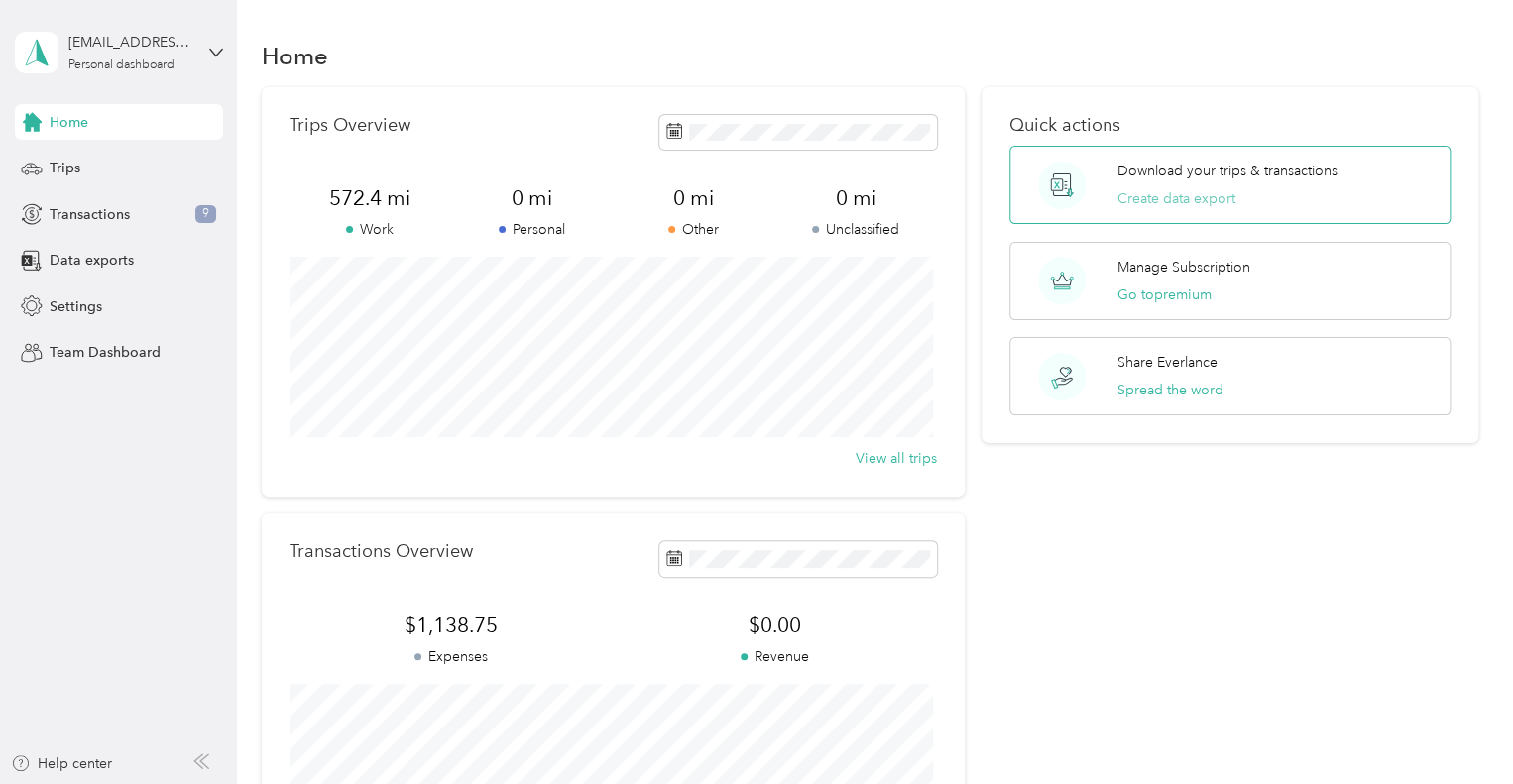 click on "Create data export" at bounding box center [1176, 198] 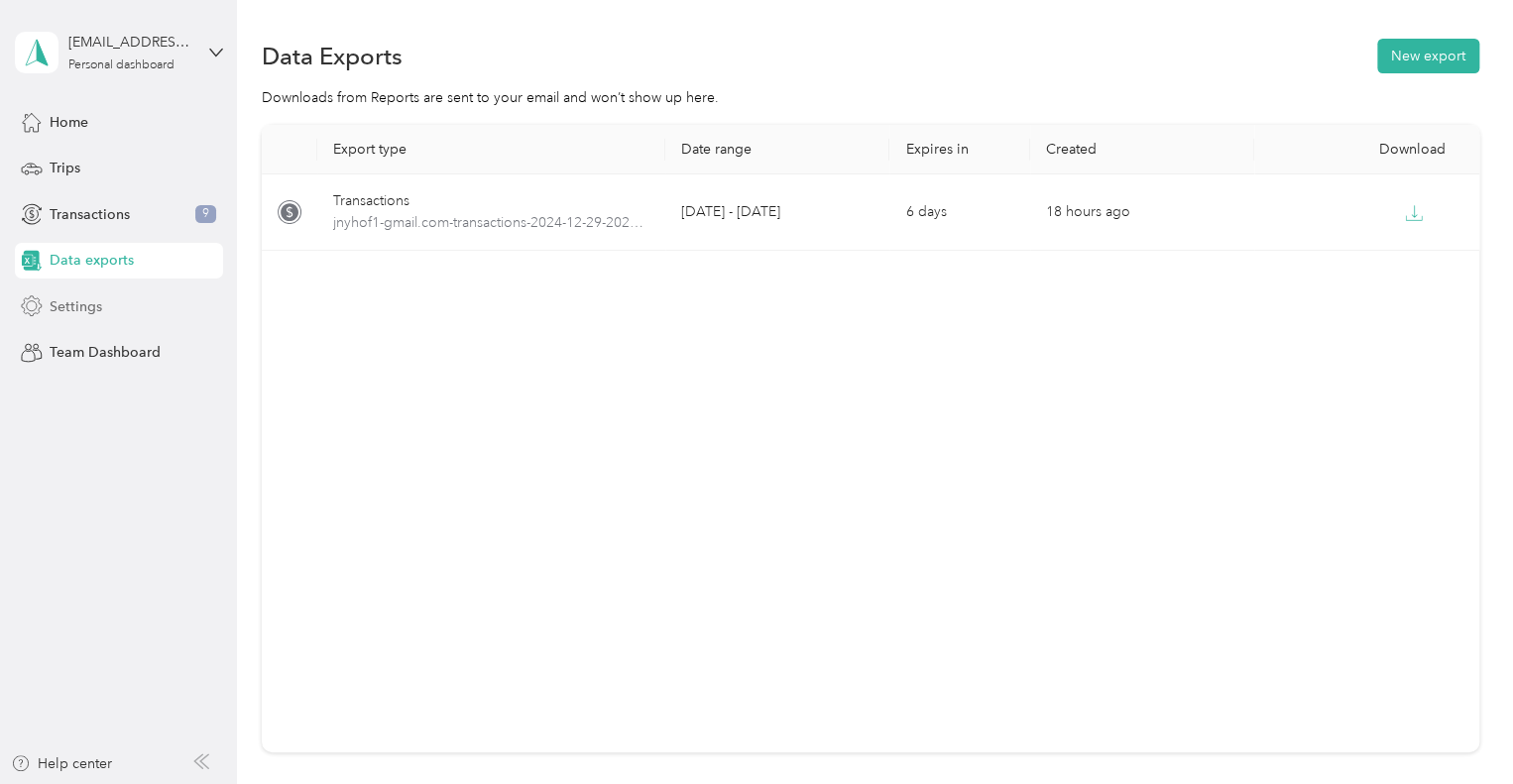 click on "Settings" at bounding box center [119, 306] 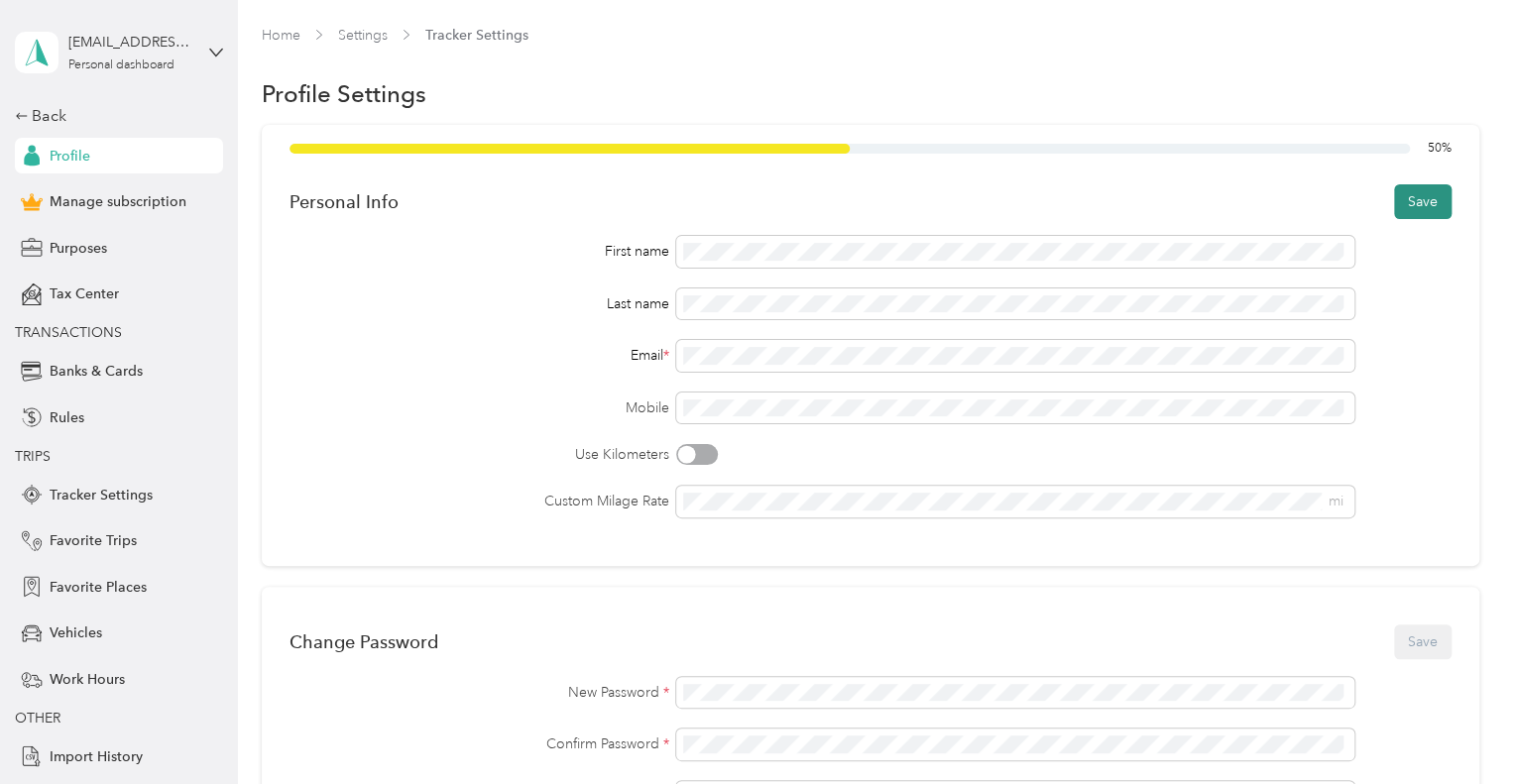 click on "Save" at bounding box center [1423, 201] 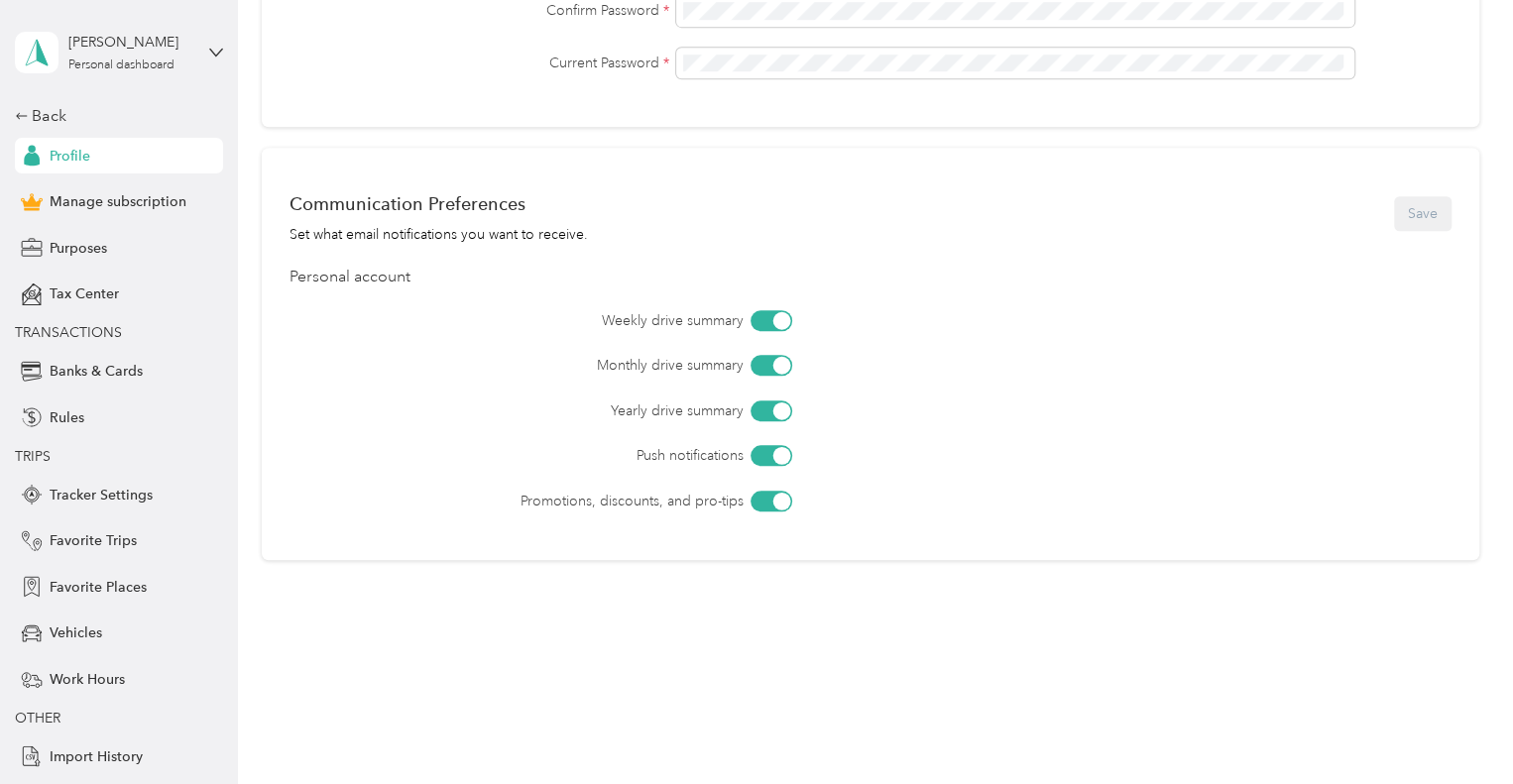 scroll, scrollTop: 734, scrollLeft: 0, axis: vertical 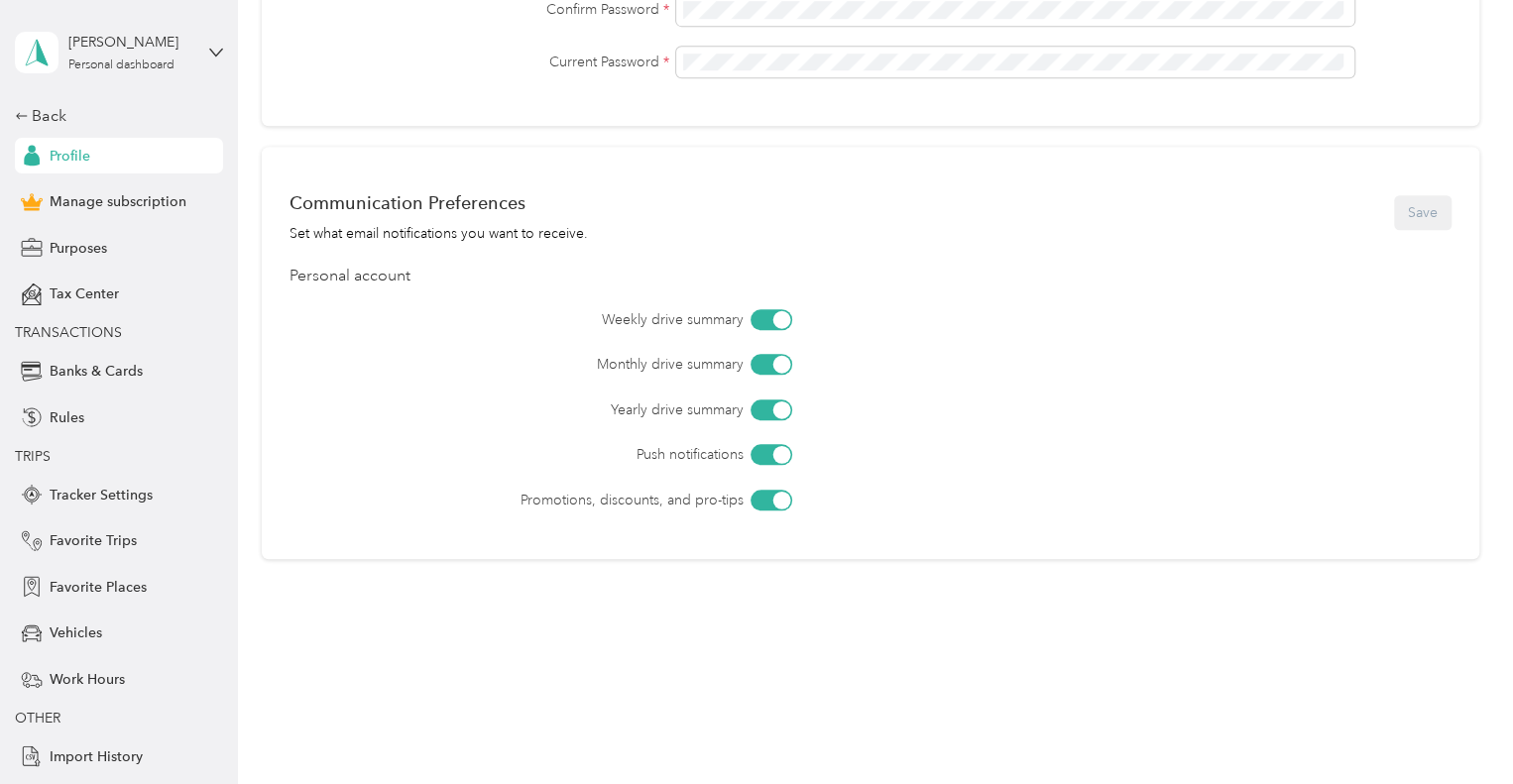 click at bounding box center (771, 319) 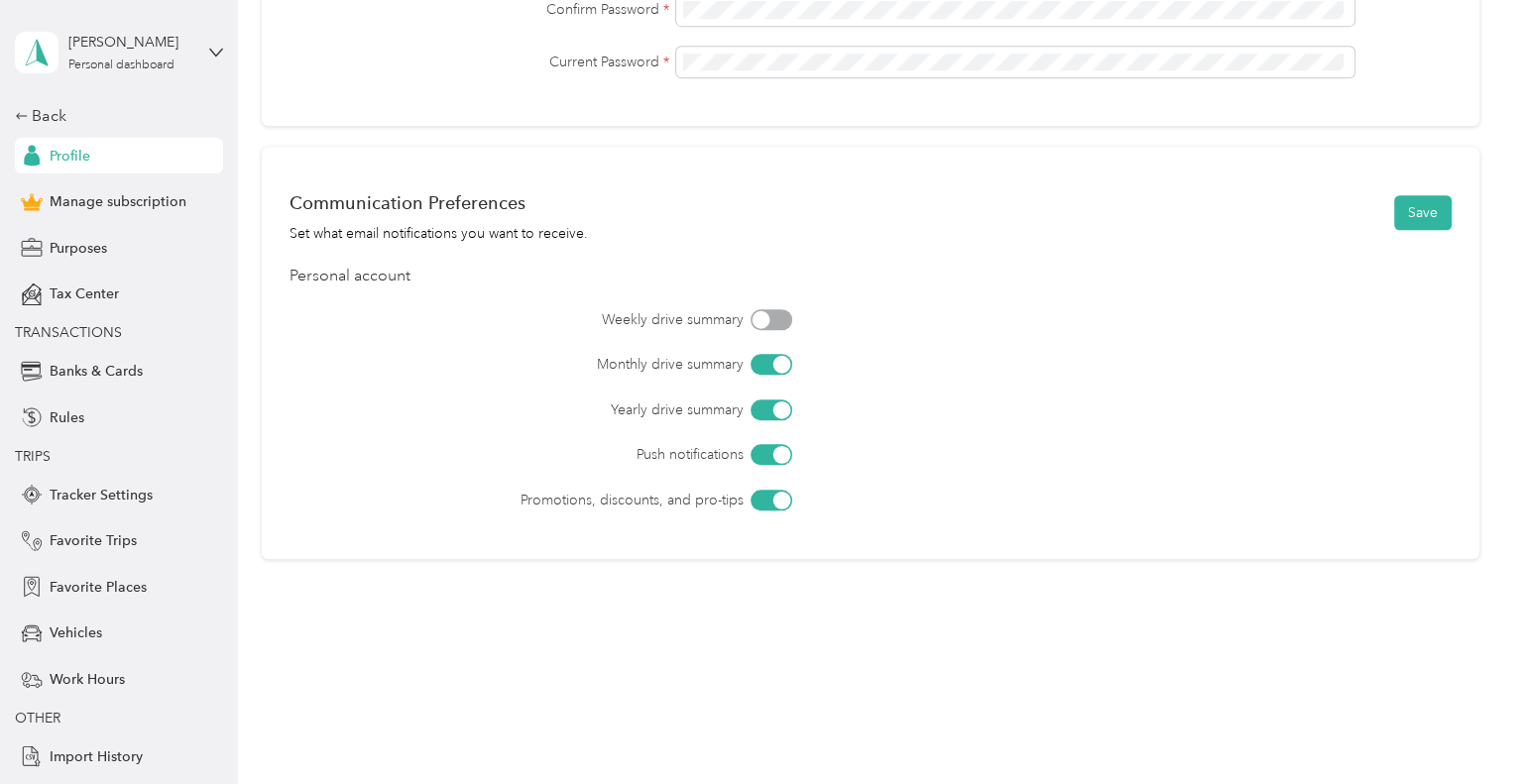 click at bounding box center (771, 364) 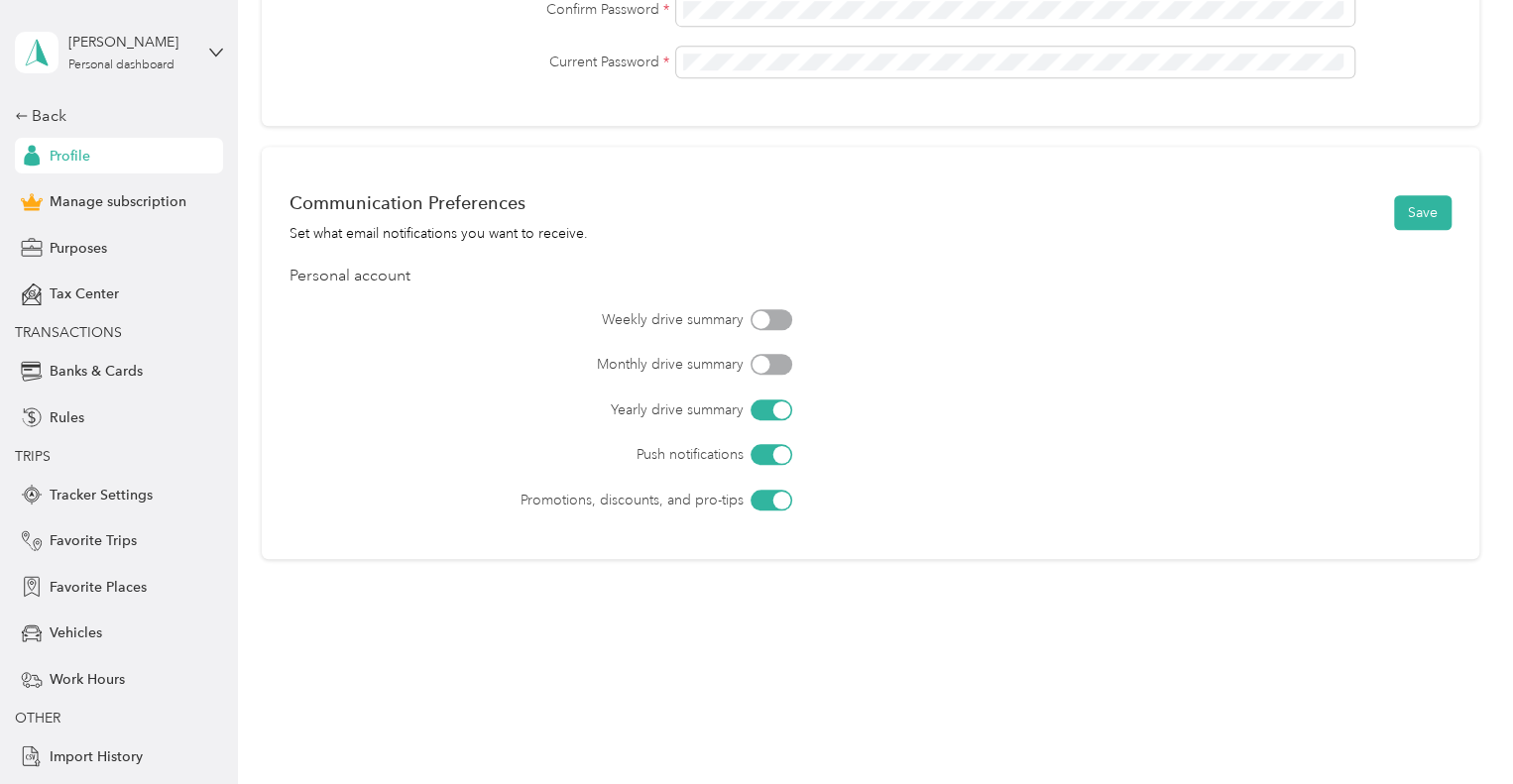 click at bounding box center [771, 409] 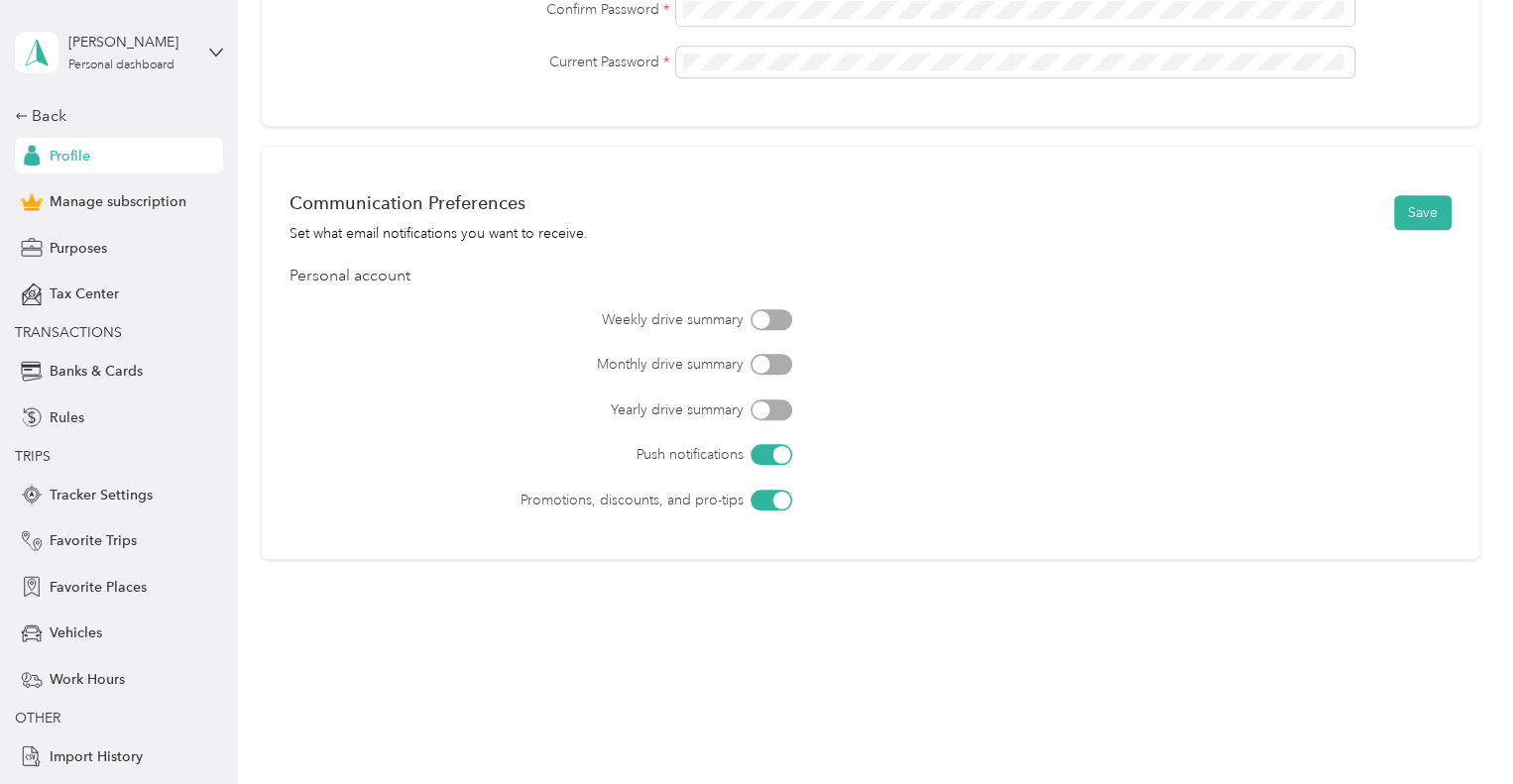 click at bounding box center [771, 500] 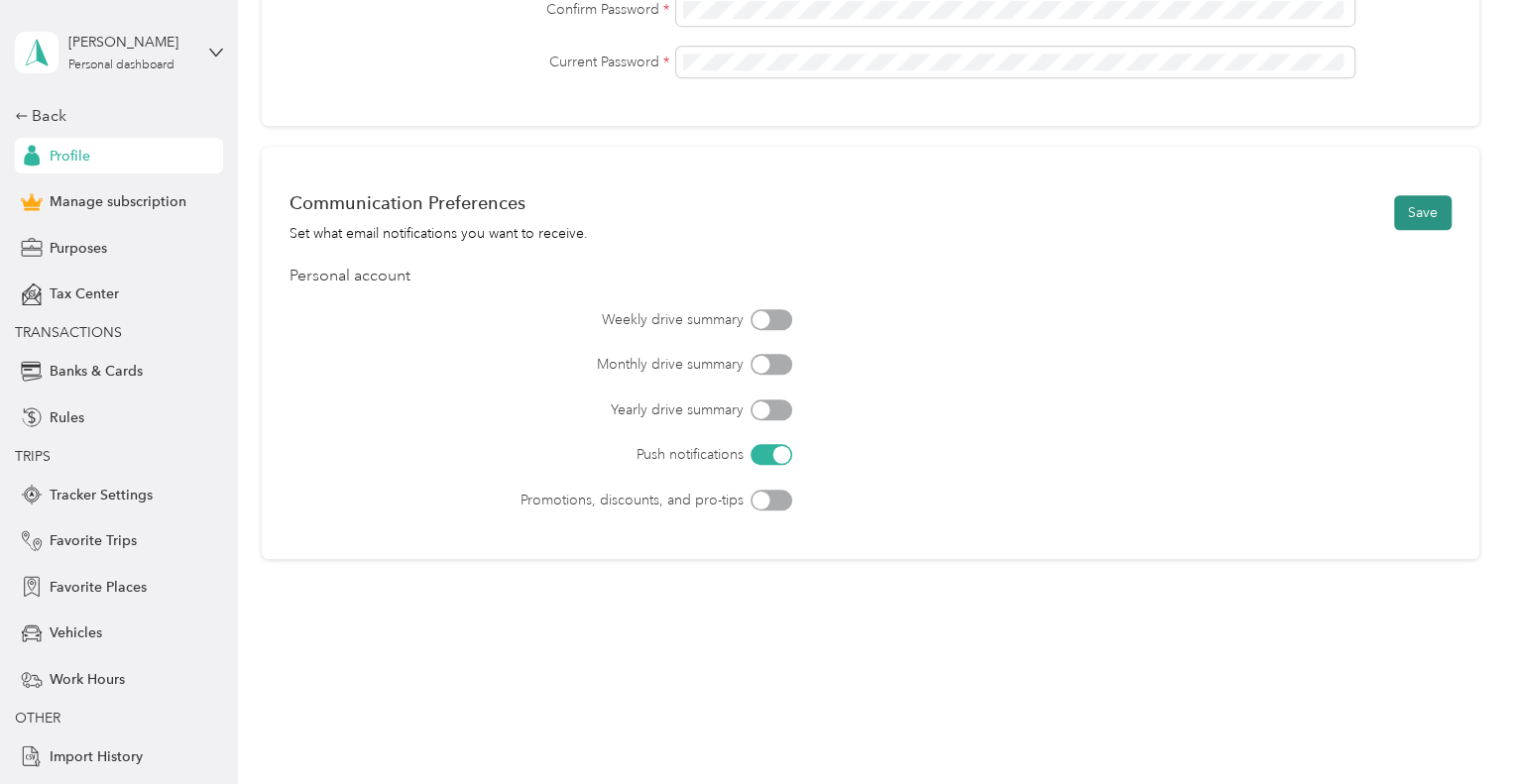 click on "Save" at bounding box center [1423, 212] 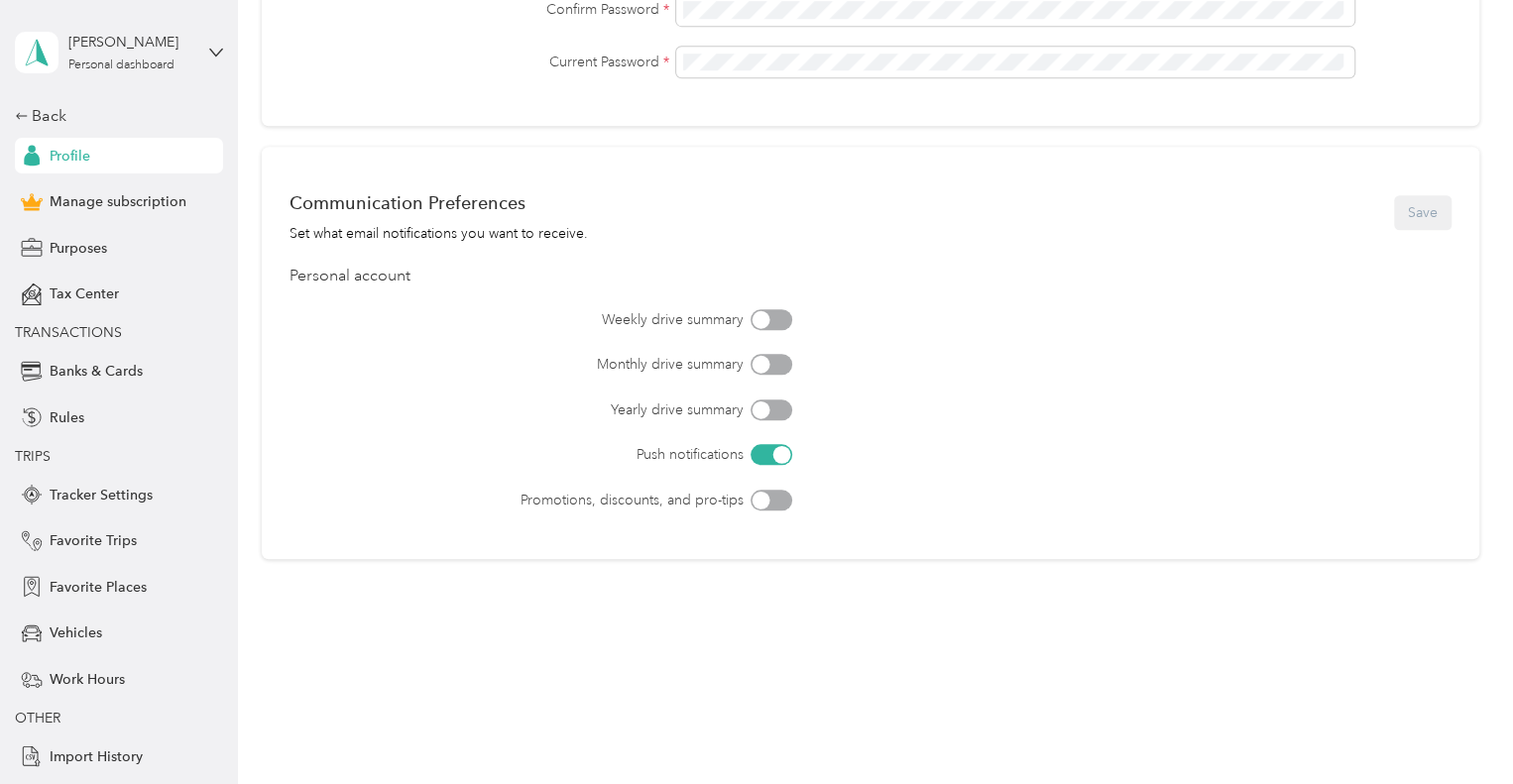 scroll, scrollTop: 39, scrollLeft: 0, axis: vertical 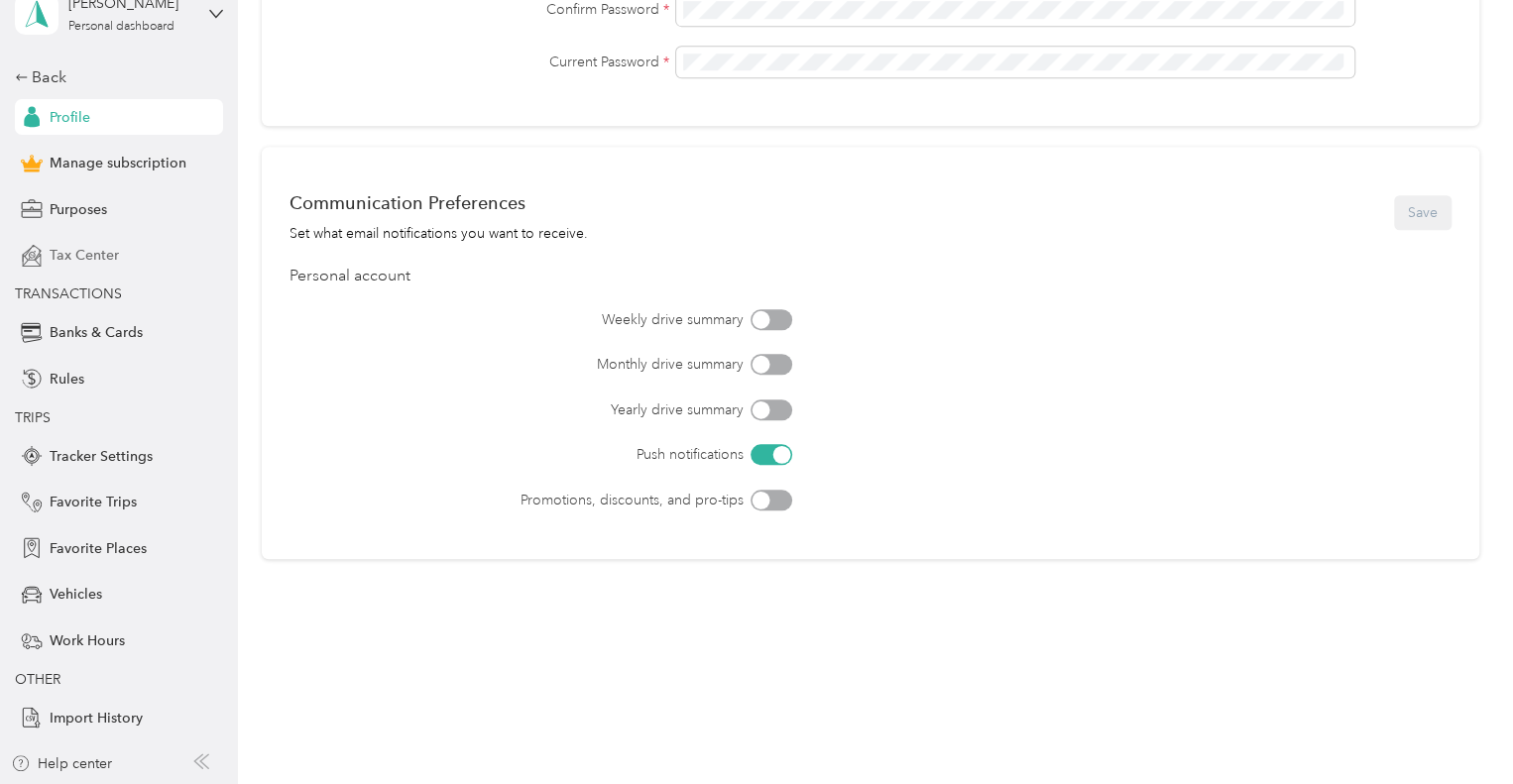 click on "Tax Center" at bounding box center (84, 255) 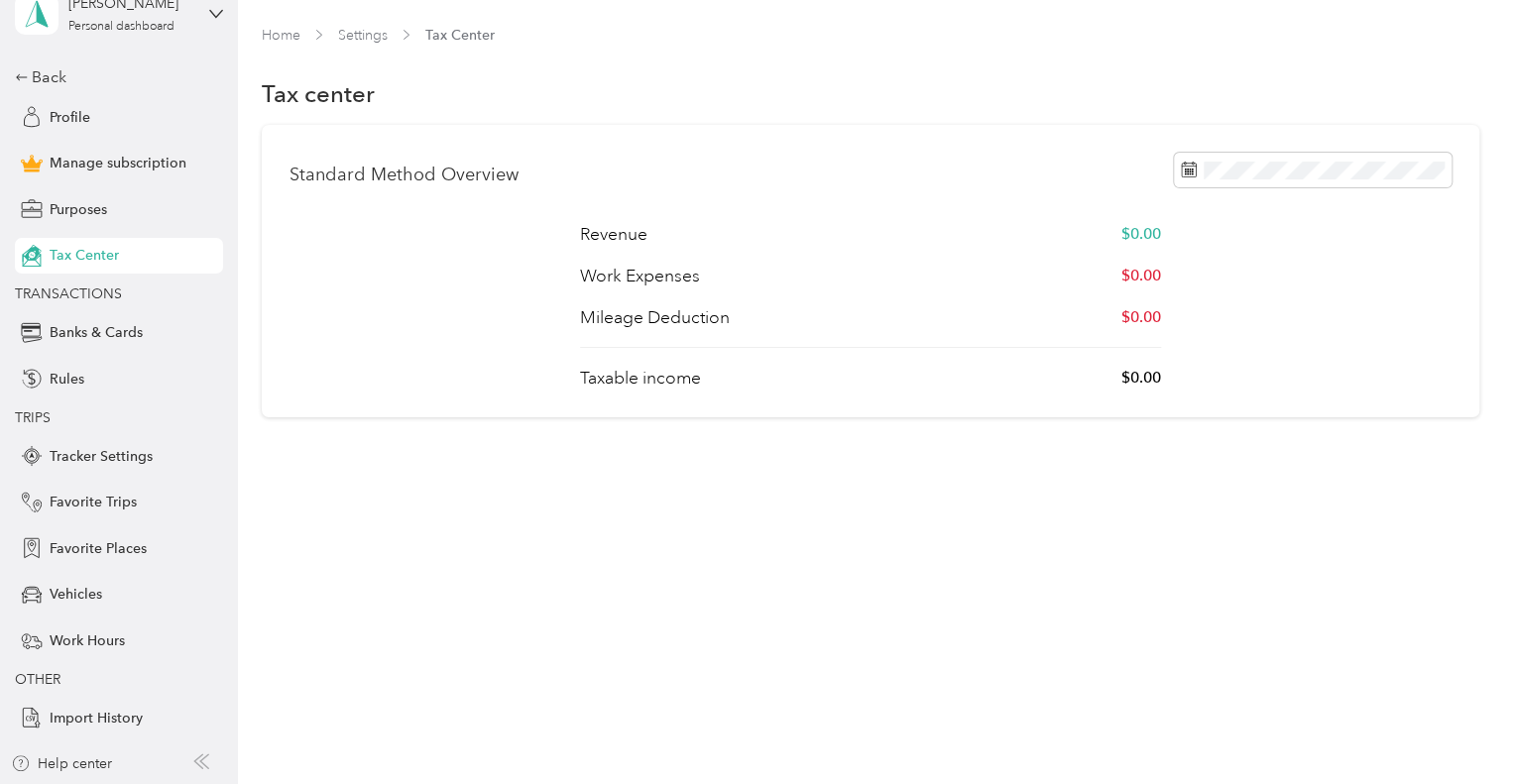 scroll, scrollTop: 0, scrollLeft: 0, axis: both 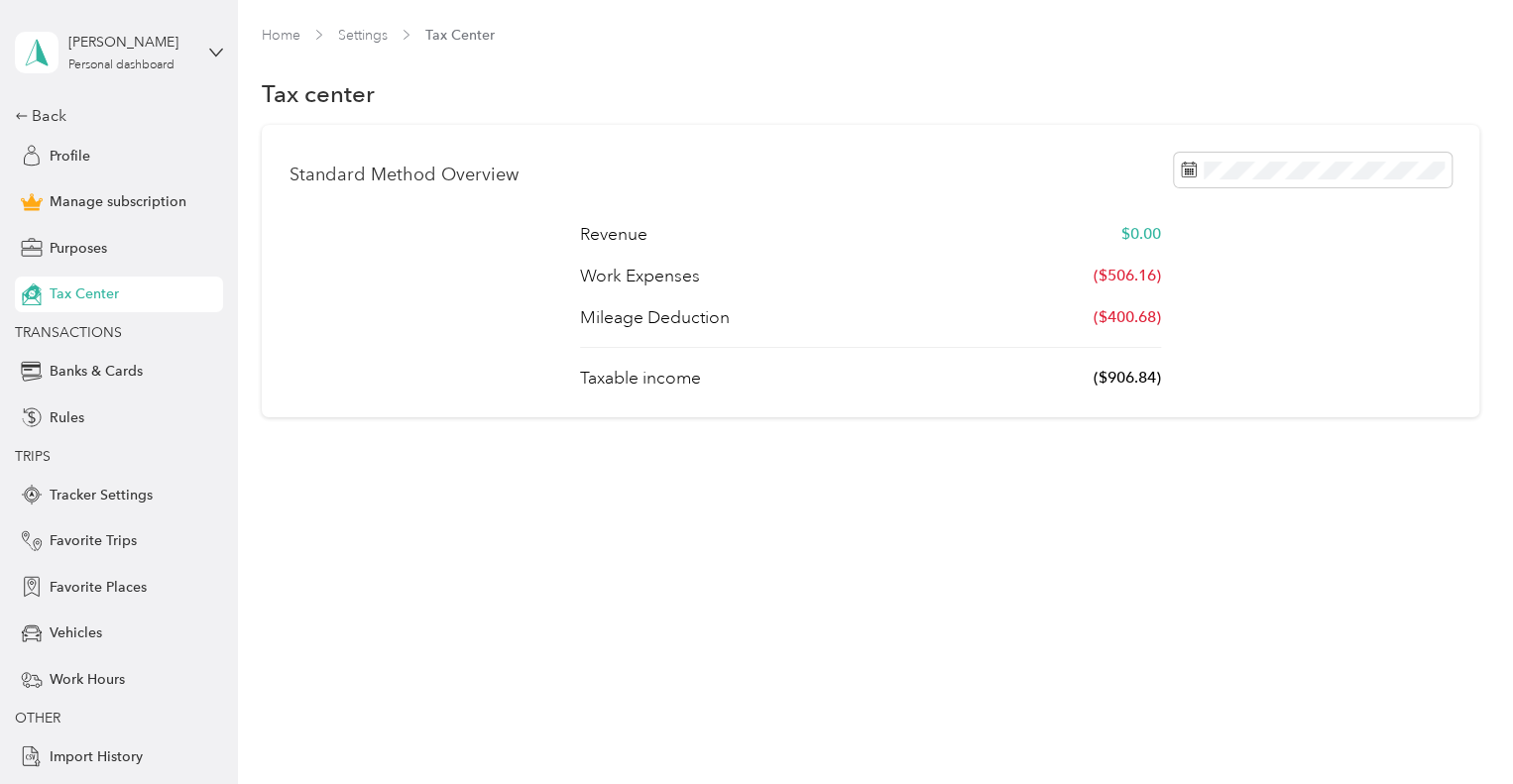 click on "Tax Center" at bounding box center [119, 294] 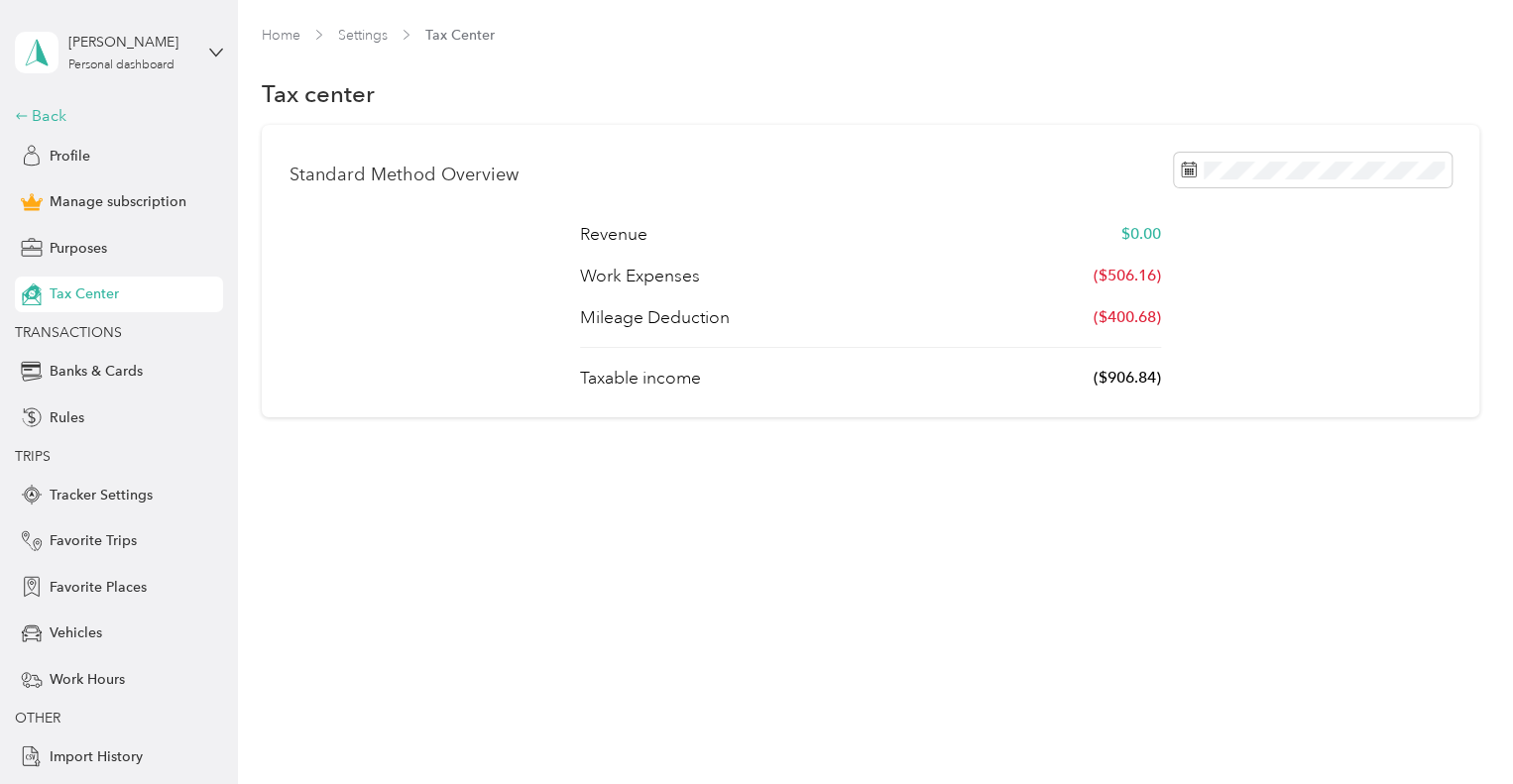 click on "Back" at bounding box center (114, 116) 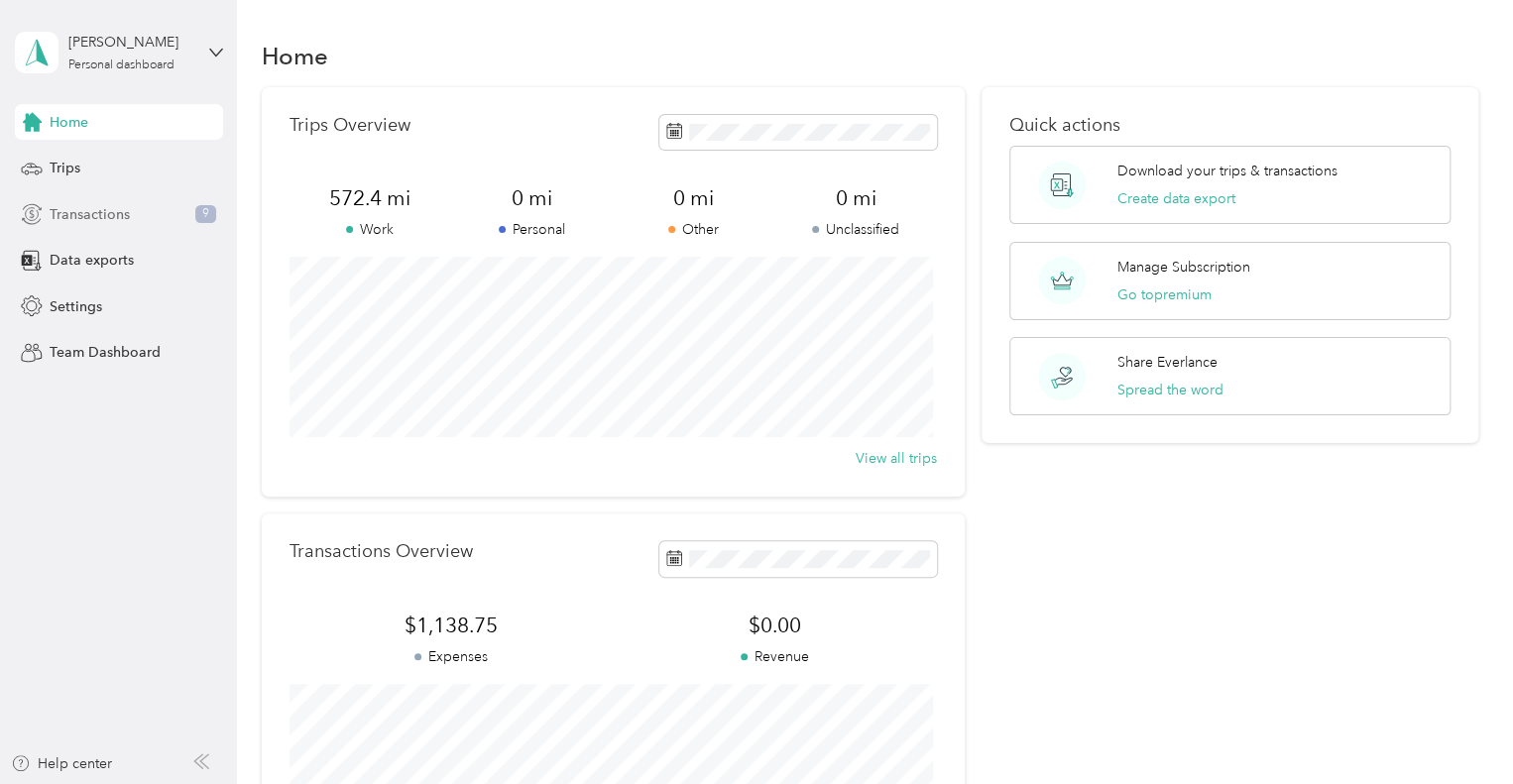 click on "Transactions" at bounding box center (89, 214) 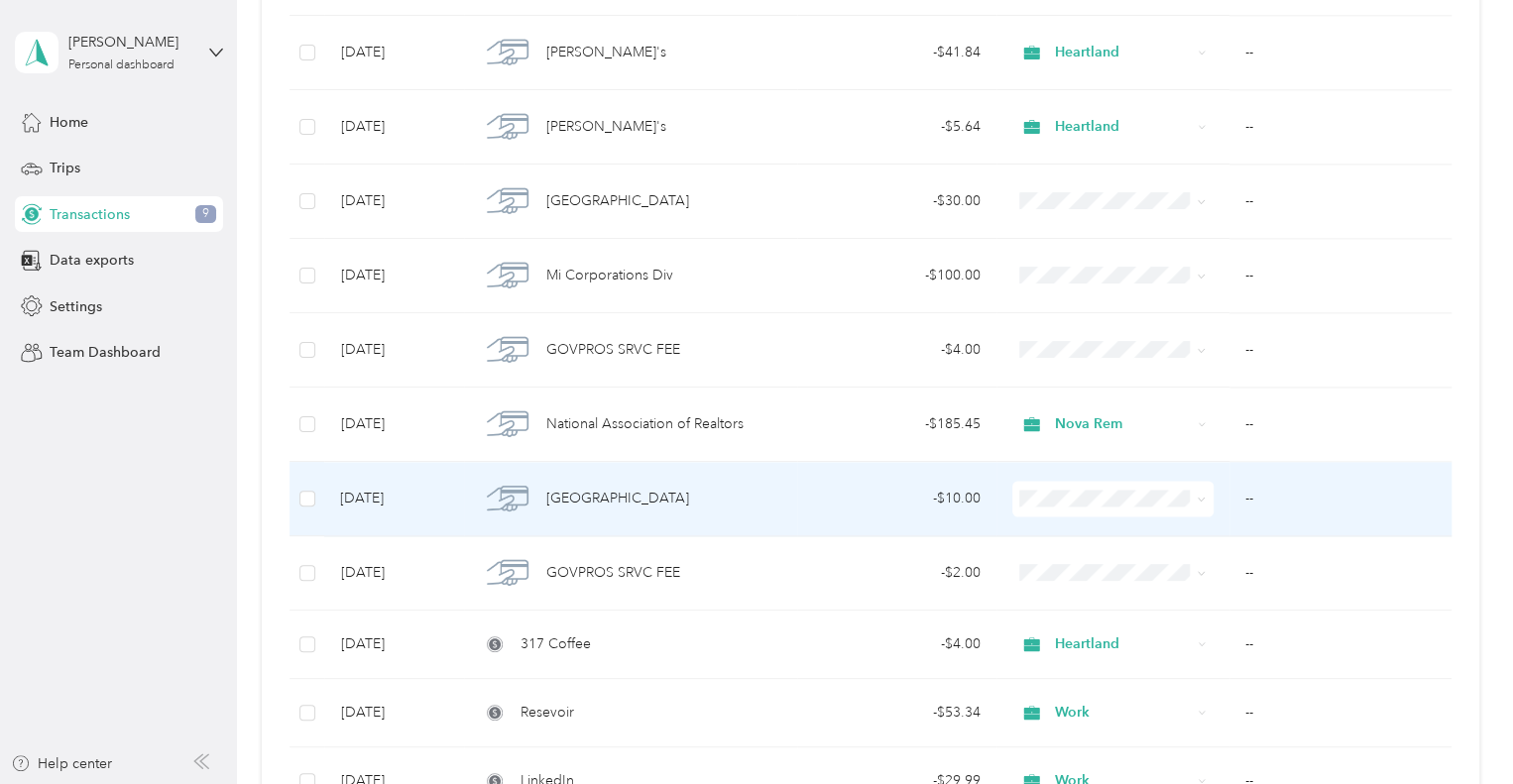 scroll, scrollTop: 1388, scrollLeft: 0, axis: vertical 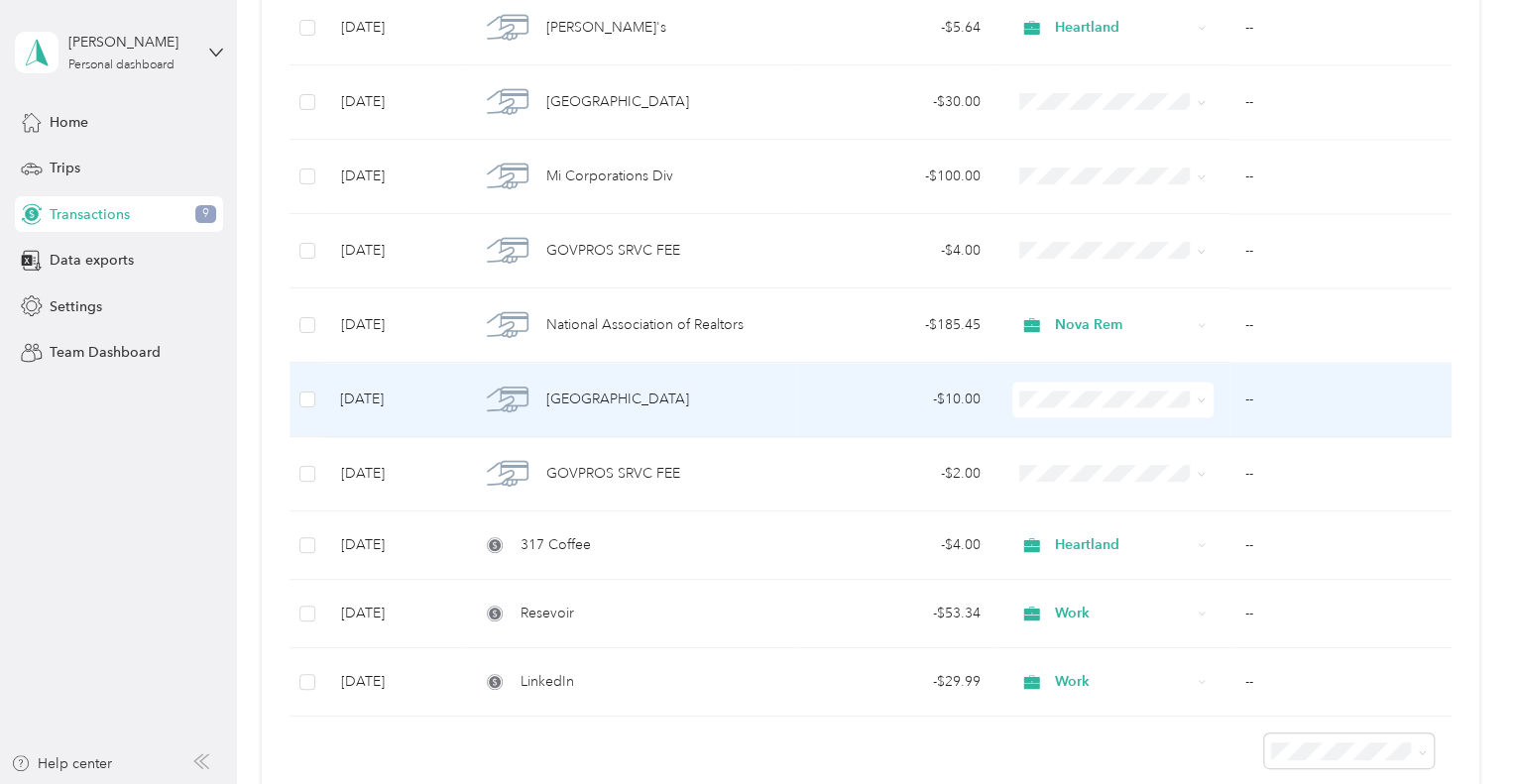 click on "[GEOGRAPHIC_DATA]" at bounding box center (630, 399) 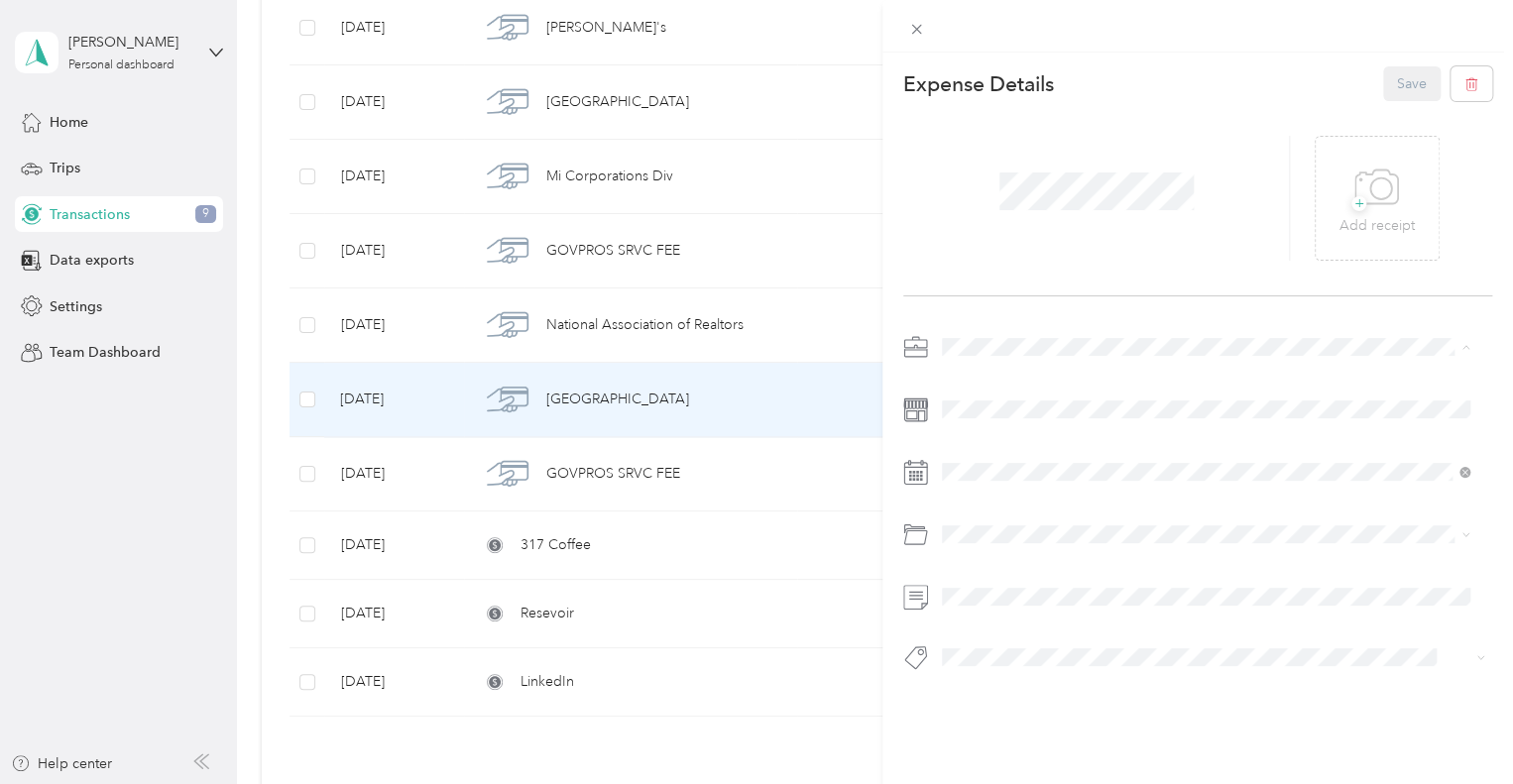 click on "Nova Rem" at bounding box center (1206, 519) 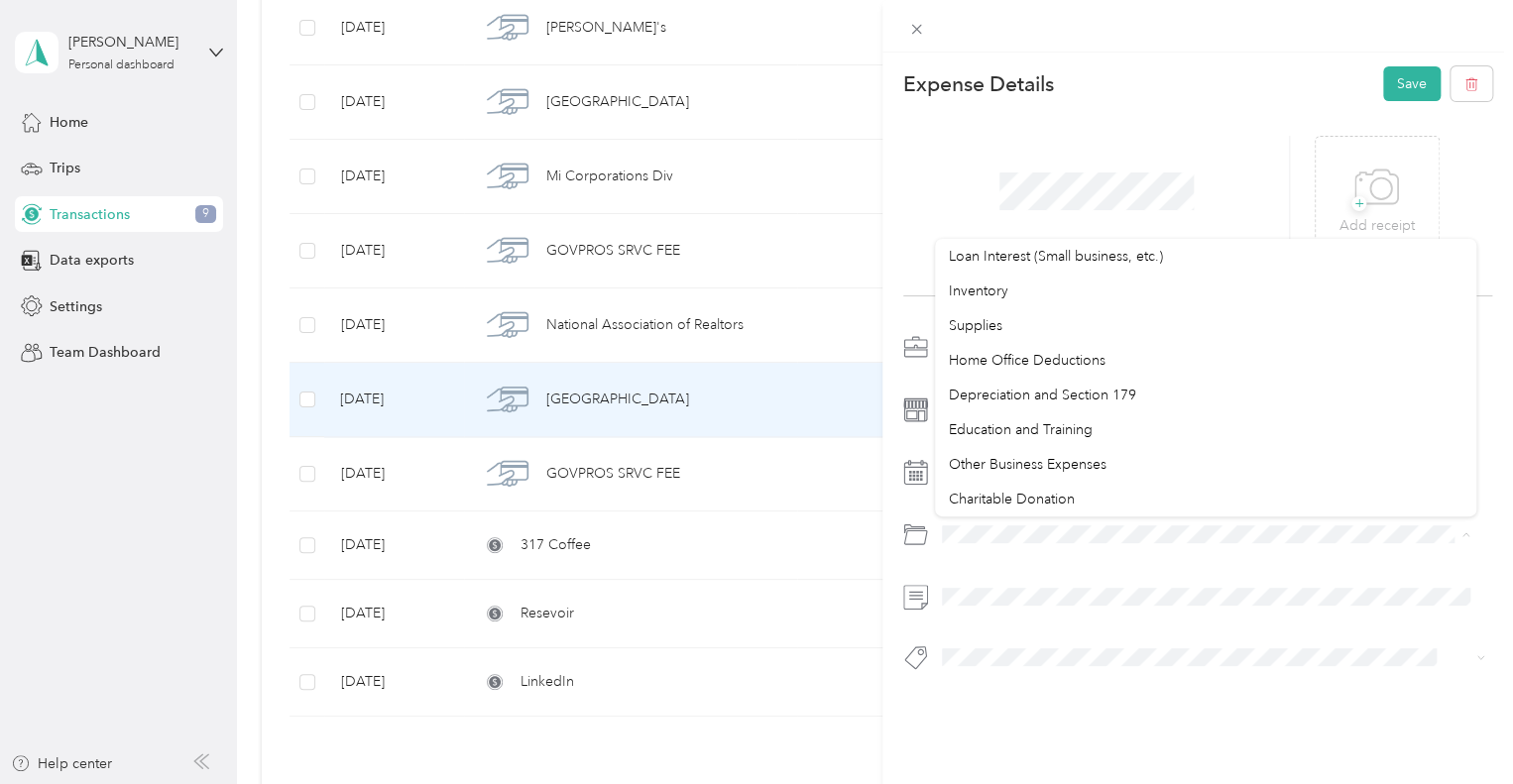 scroll, scrollTop: 952, scrollLeft: 0, axis: vertical 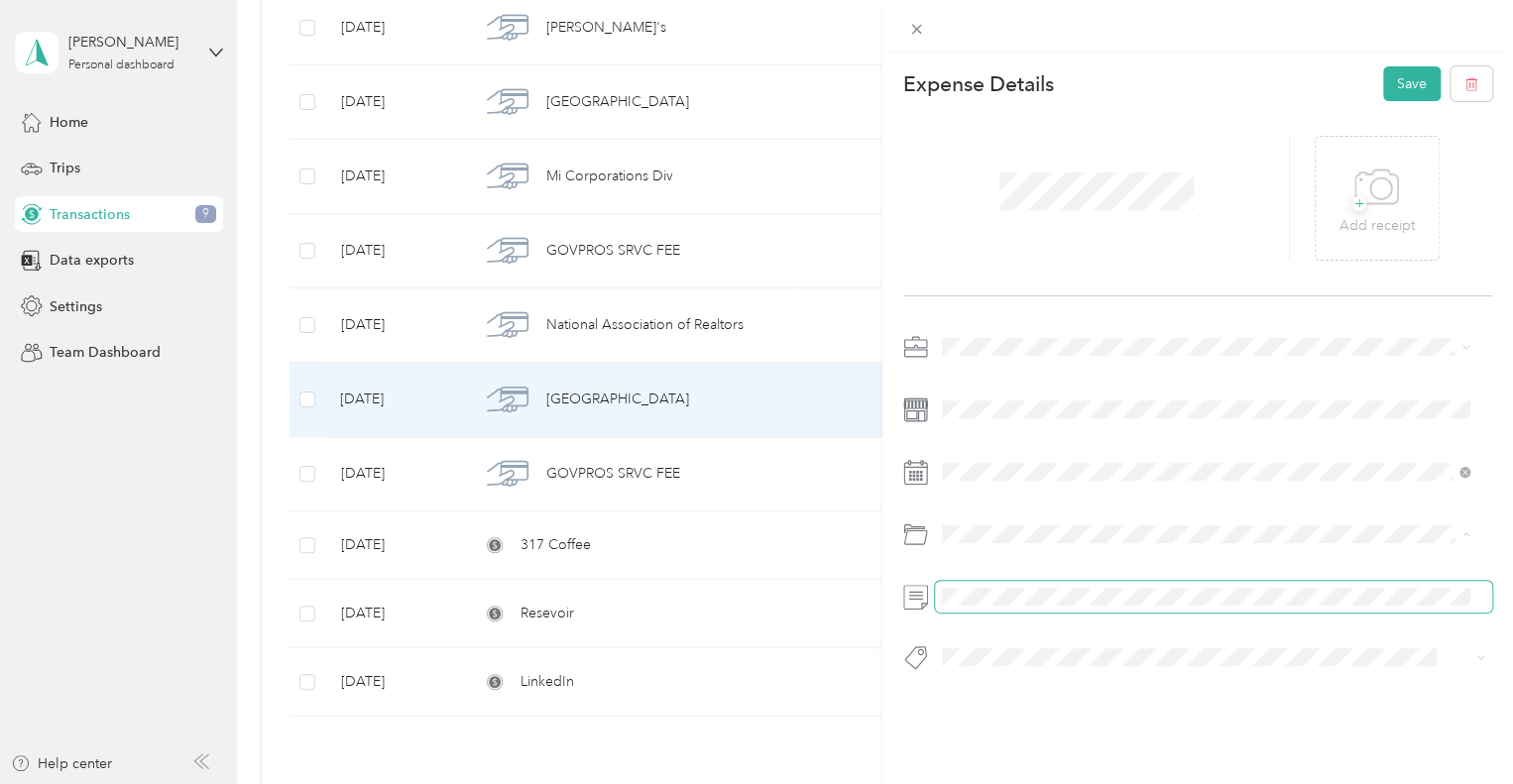 click at bounding box center (1214, 597) 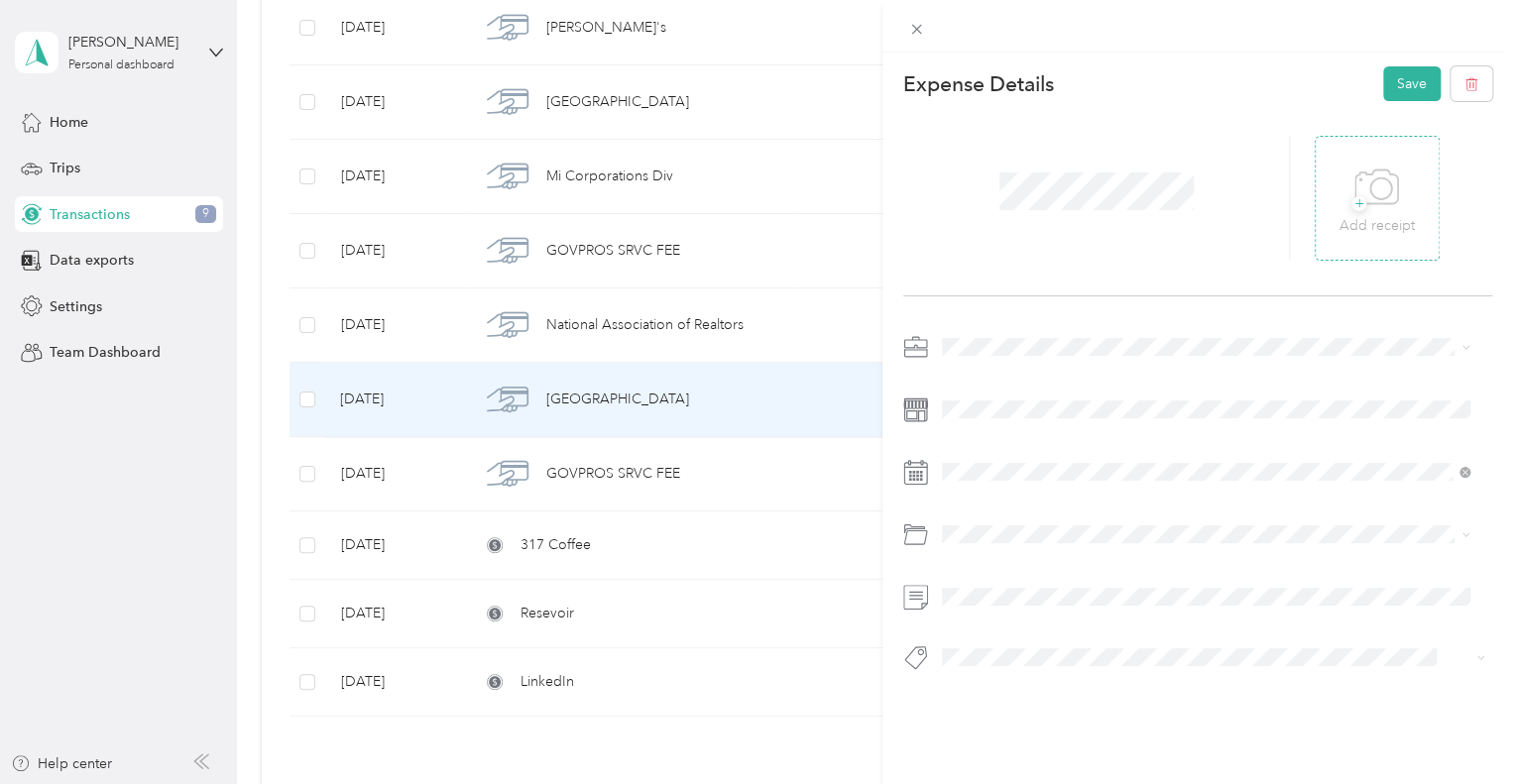 click 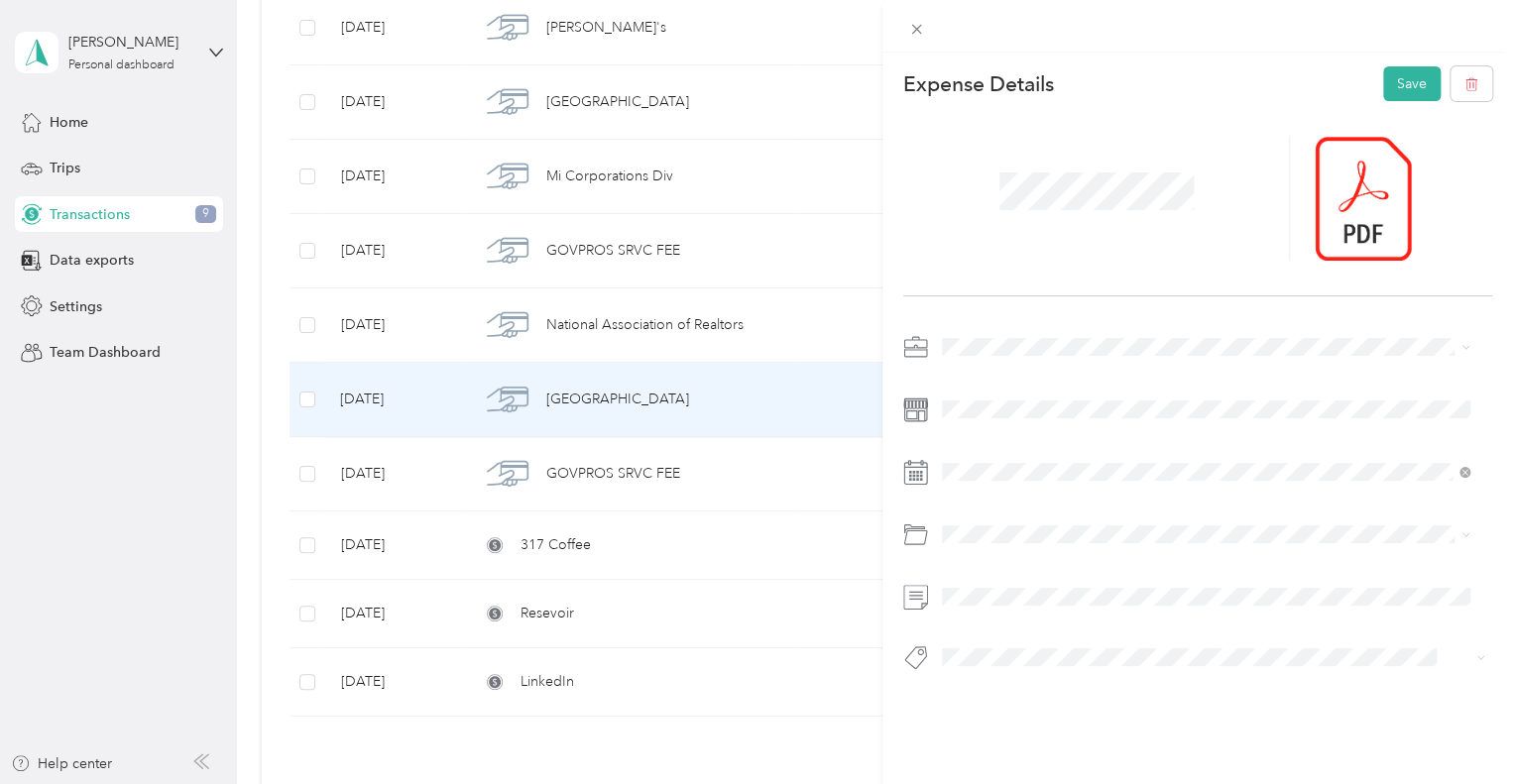 click on "This  expense  cannot be edited because it is either under review, approved, or paid. Contact your Team Manager to edit it.  Expense Details Save" at bounding box center [756, 392] 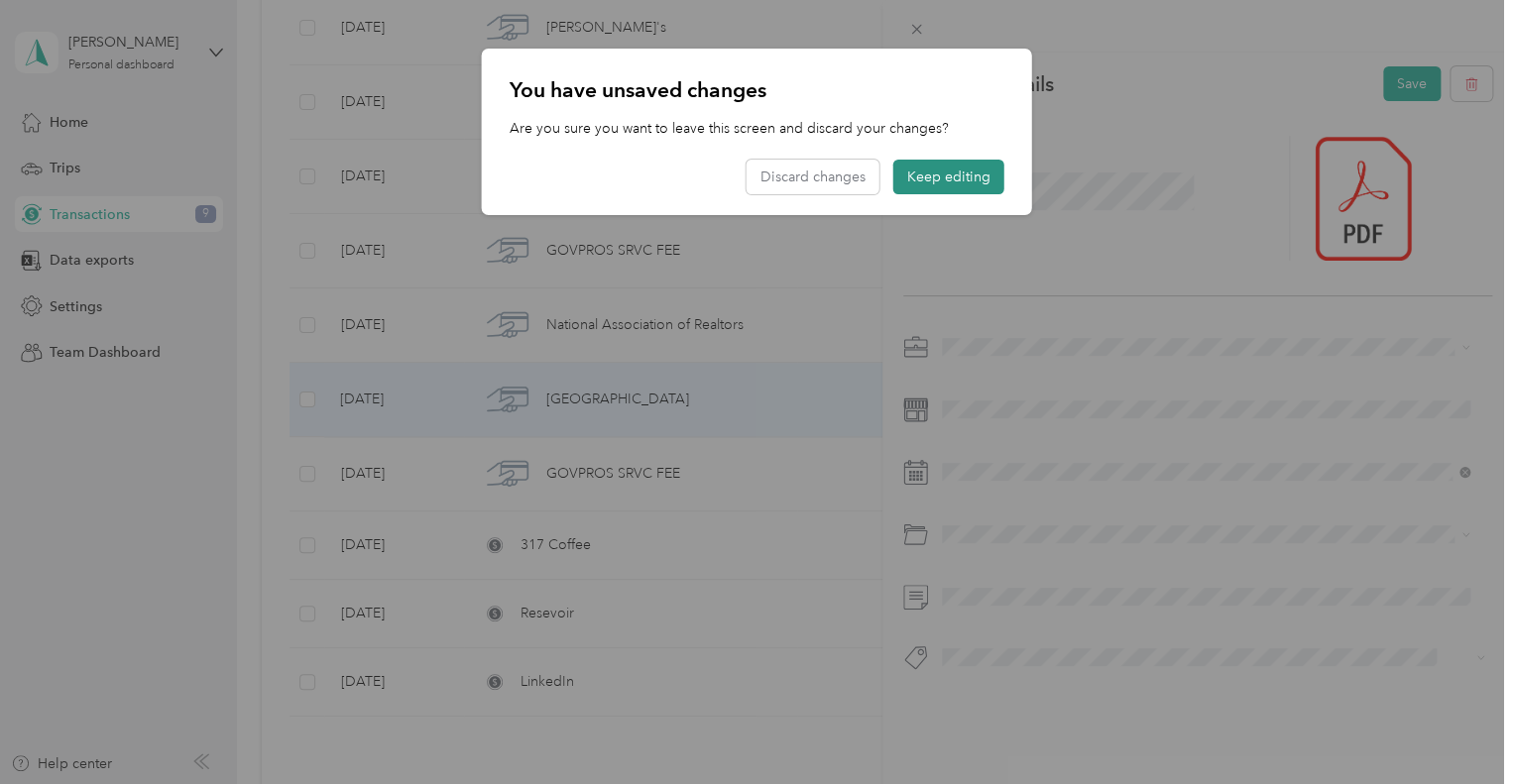 click on "Keep editing" at bounding box center [949, 176] 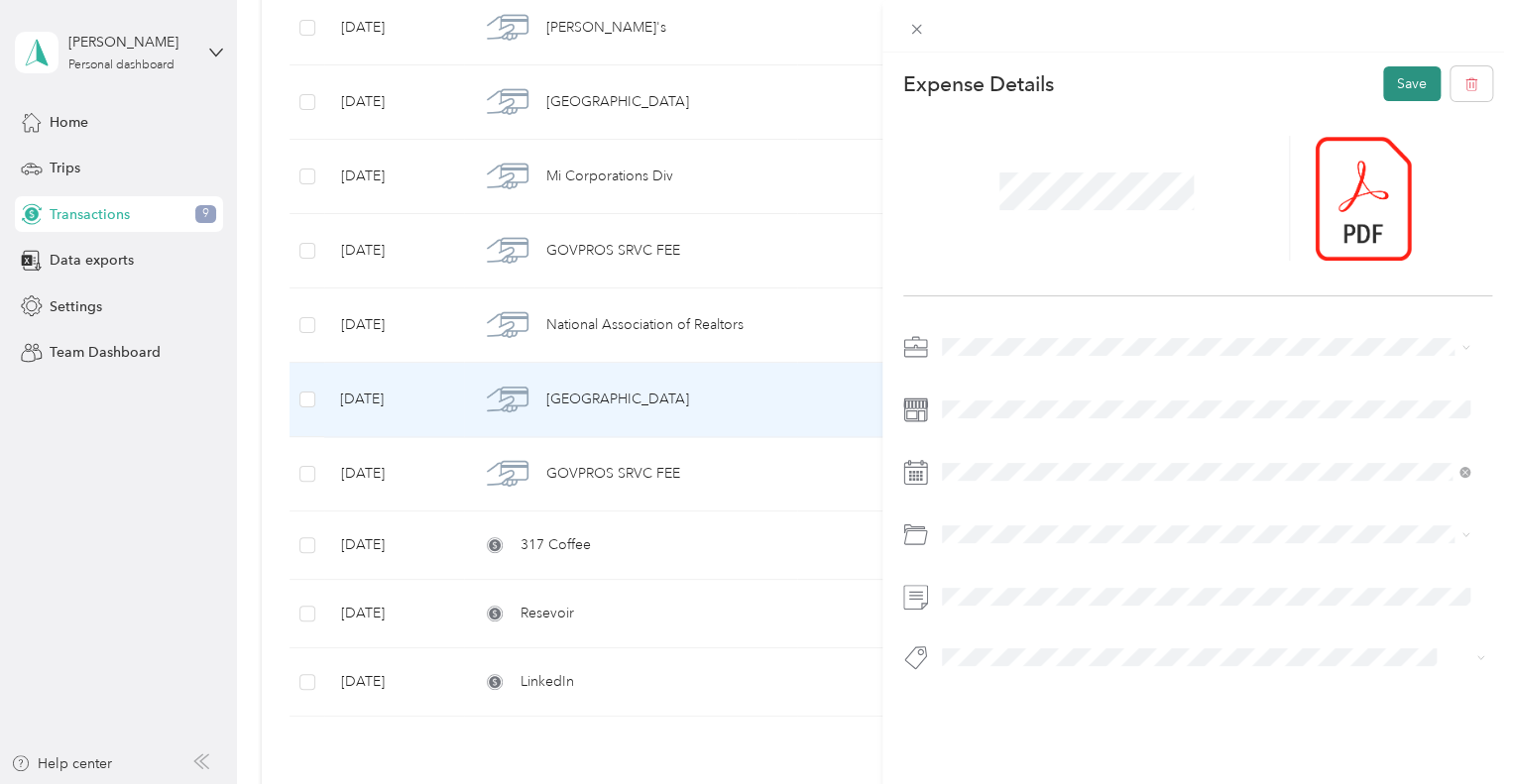 click on "Save" at bounding box center (1412, 83) 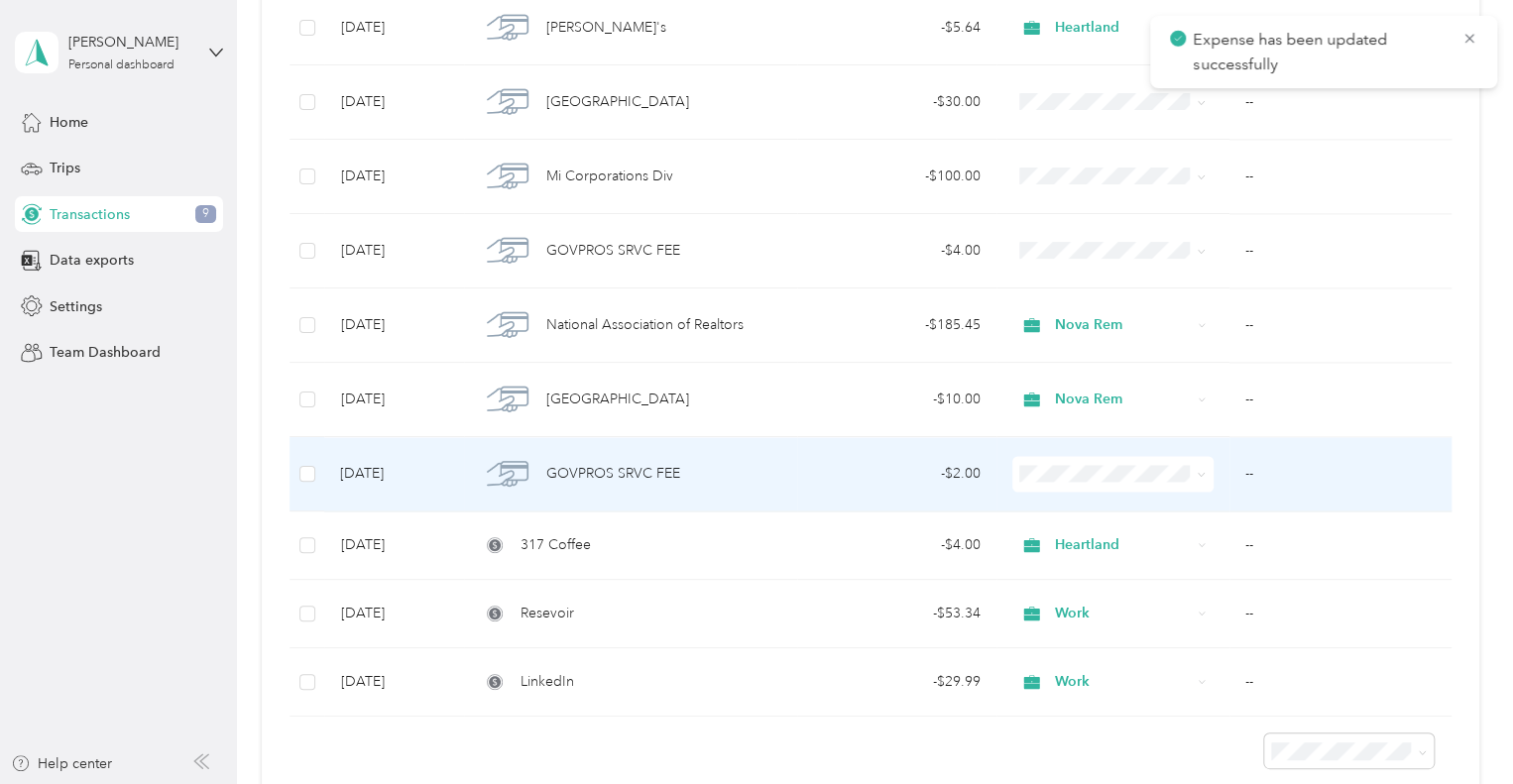 click on "GOVPROS SRVC FEE" at bounding box center [630, 474] 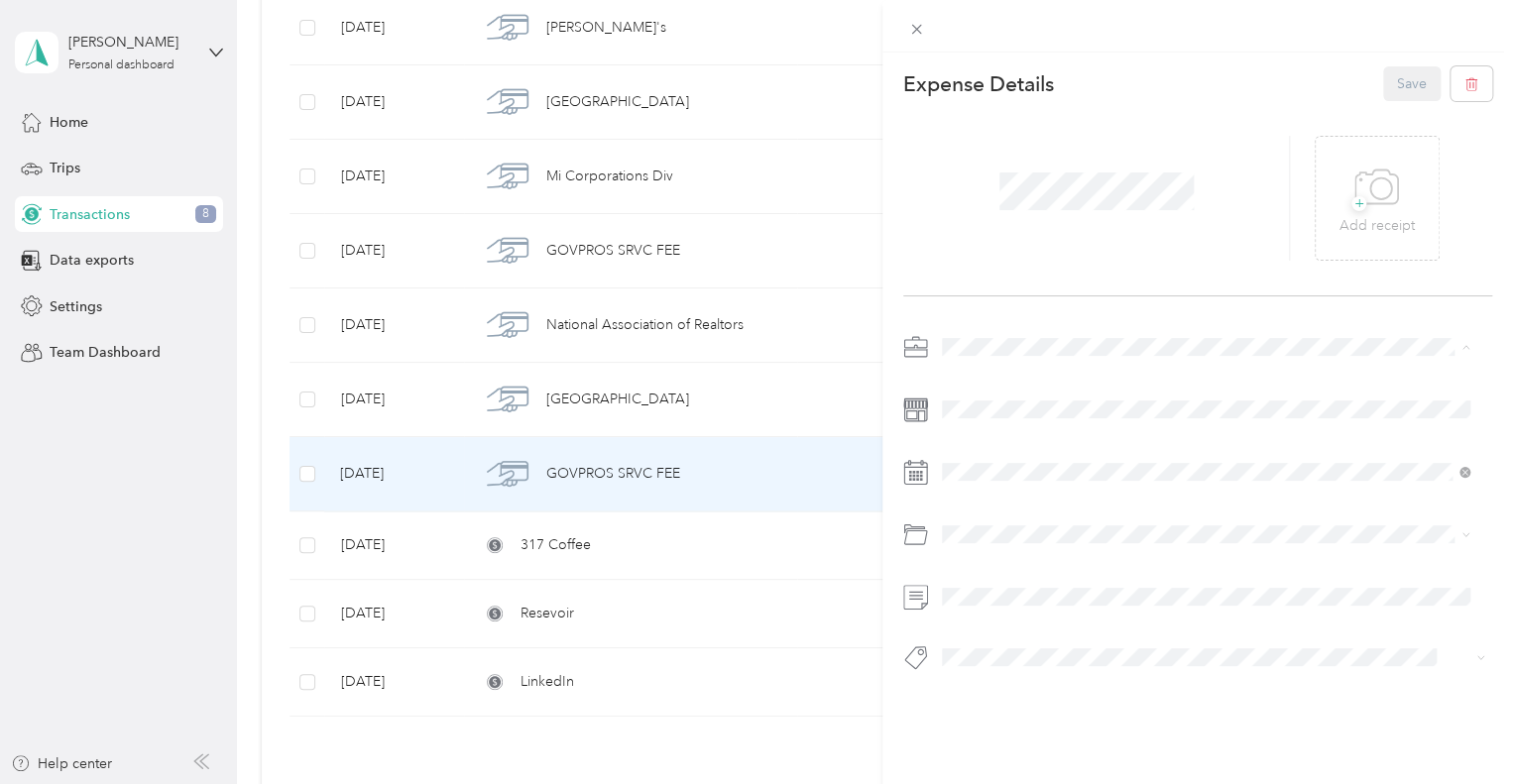 click on "Nova Rem" at bounding box center [982, 519] 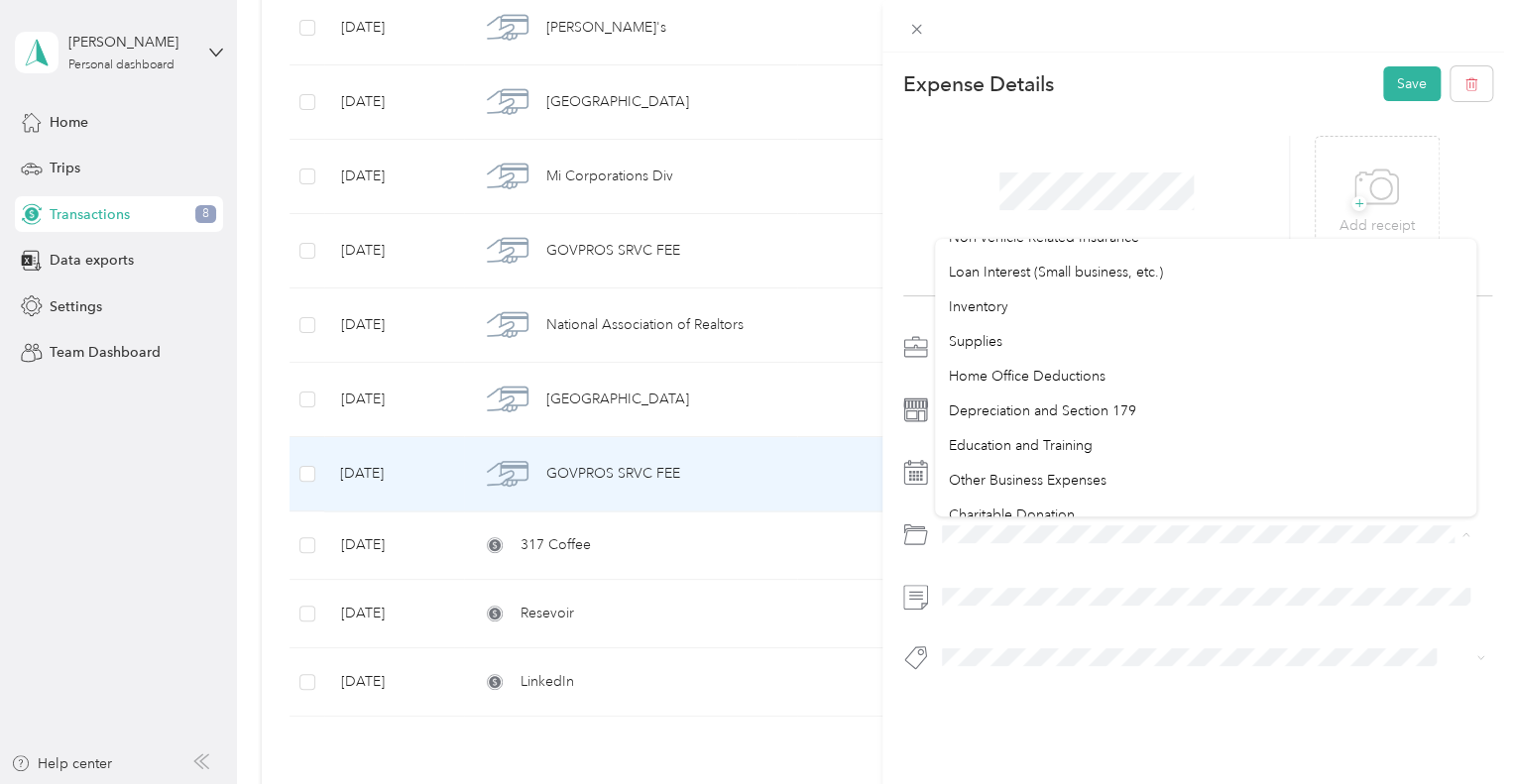 scroll, scrollTop: 1051, scrollLeft: 0, axis: vertical 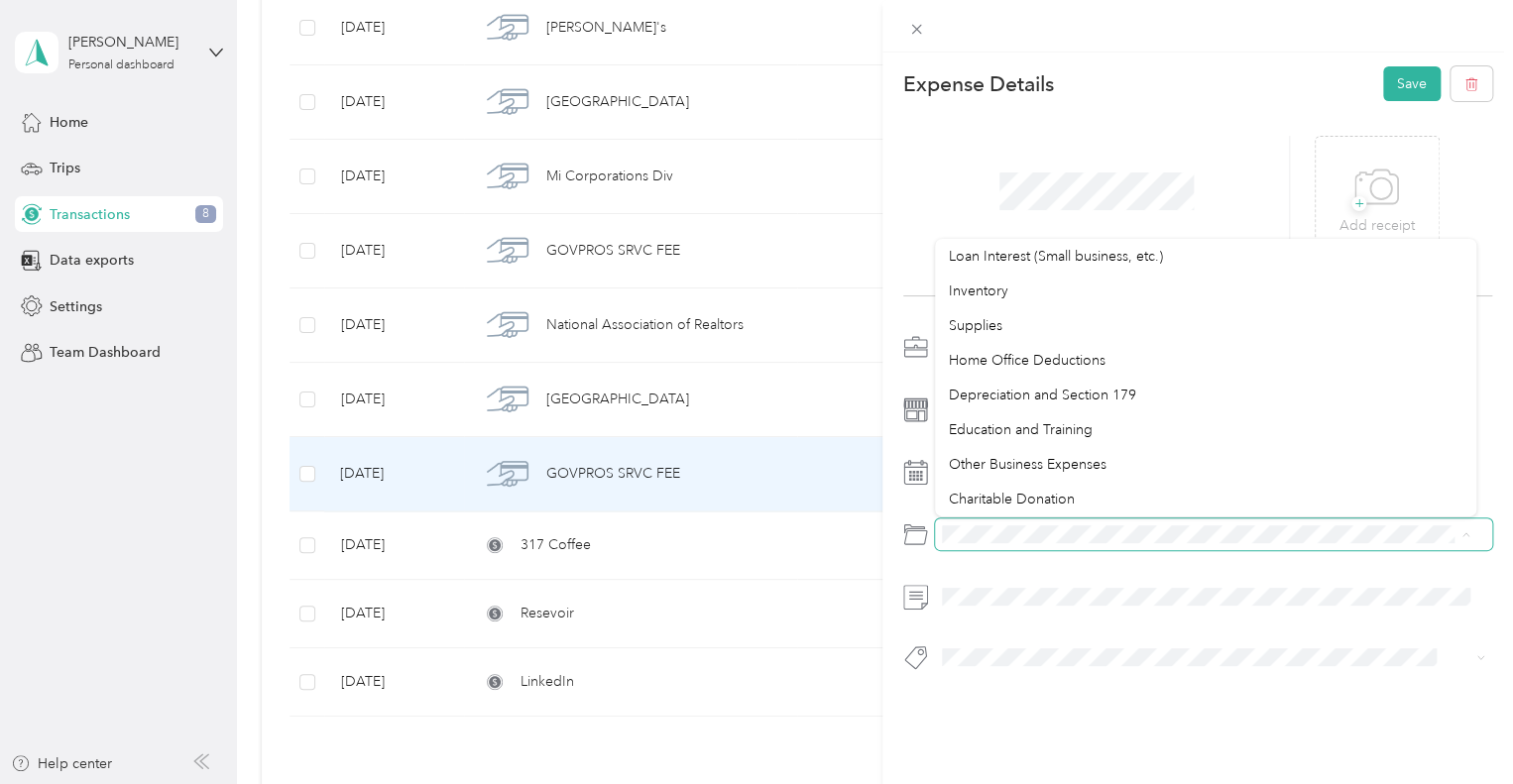 click at bounding box center (1214, 534) 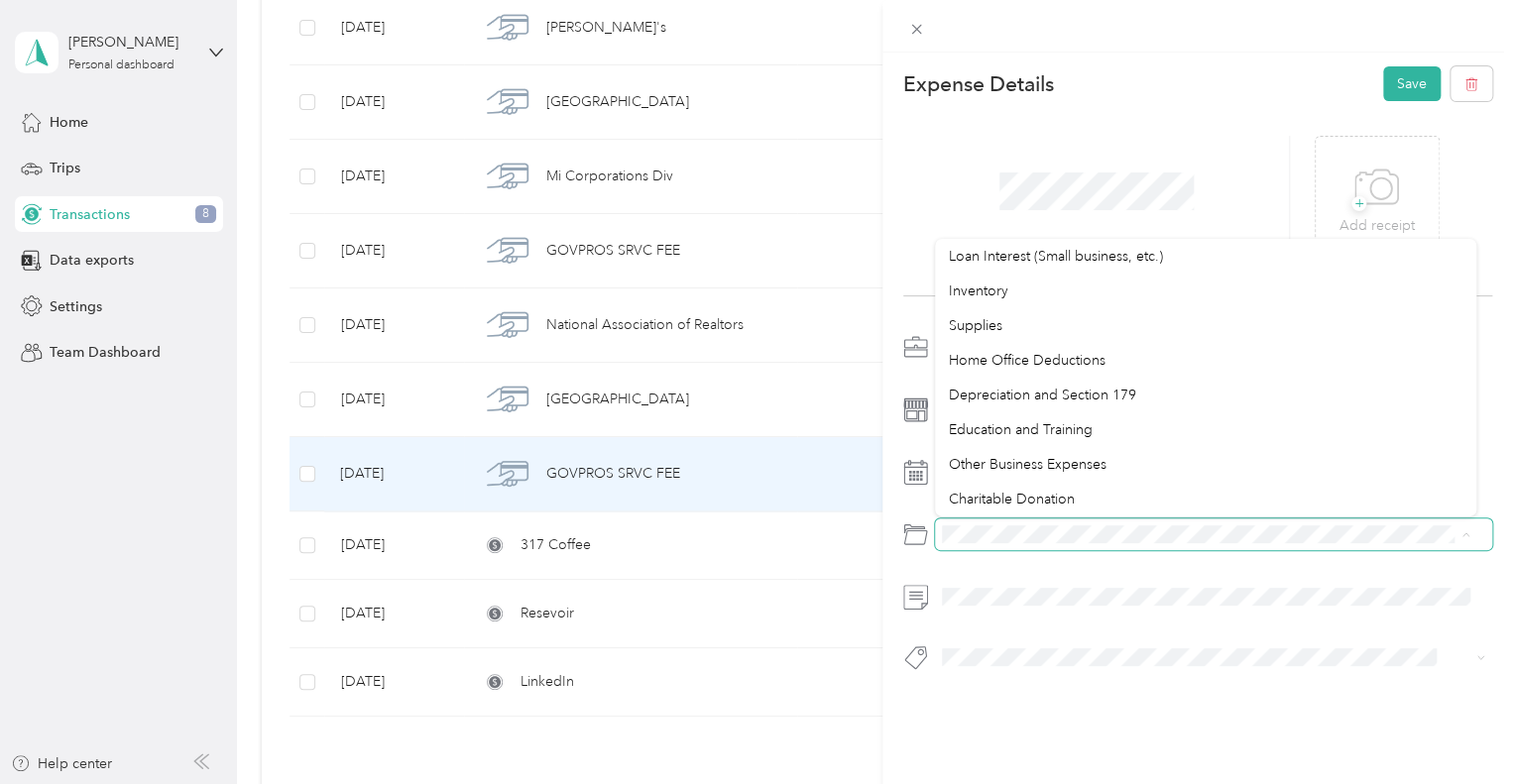 scroll, scrollTop: 0, scrollLeft: 0, axis: both 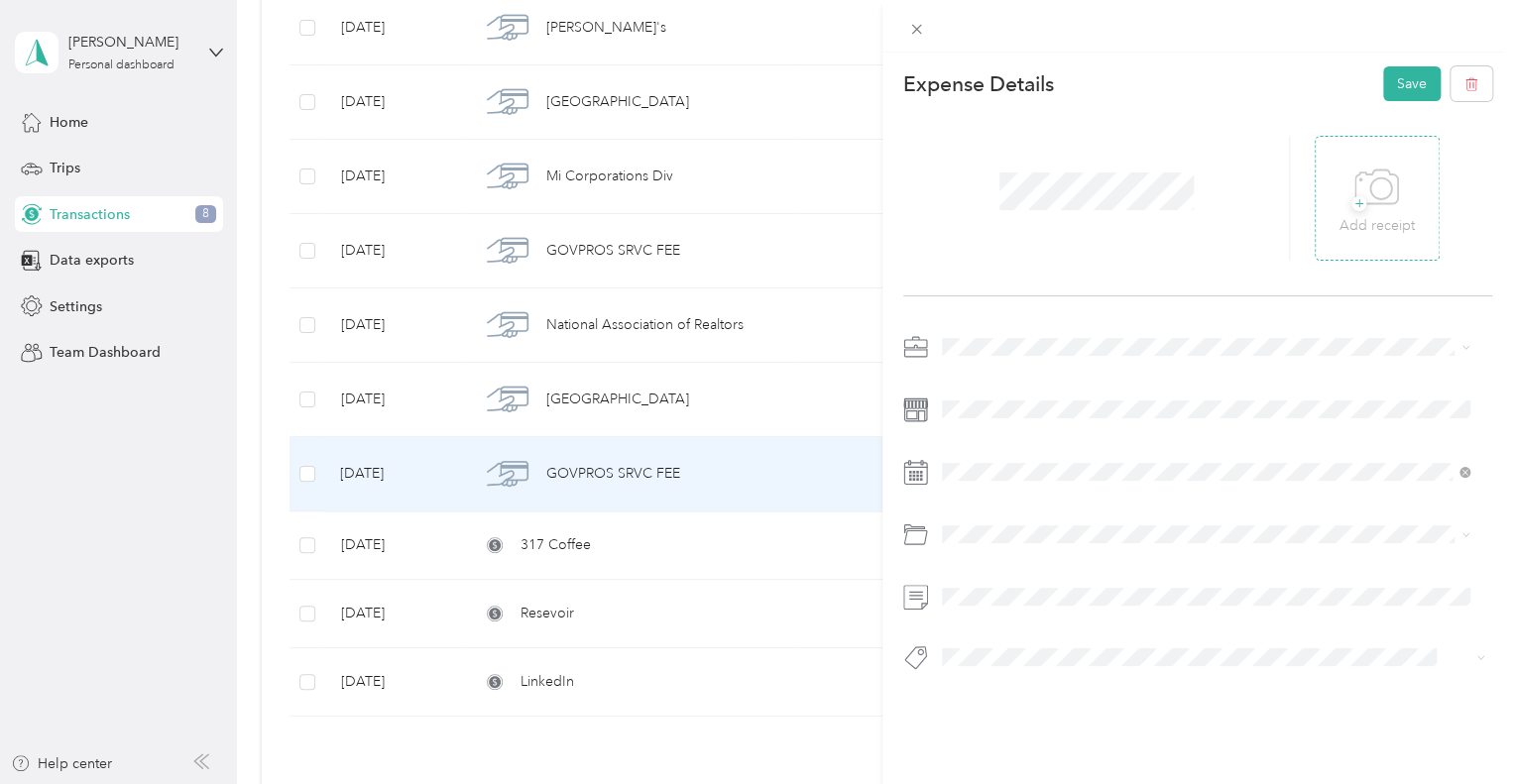 click 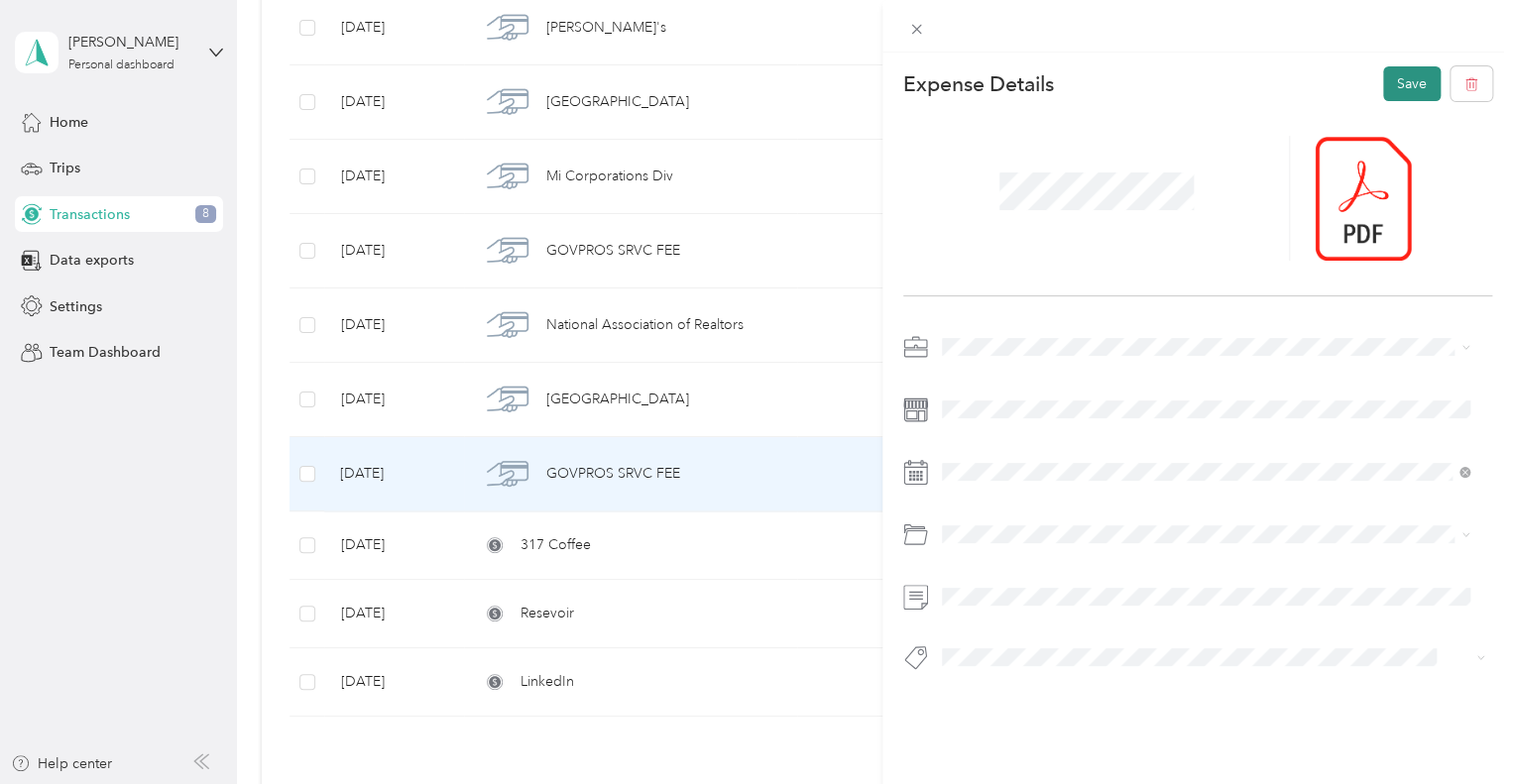 click on "Save" at bounding box center [1412, 83] 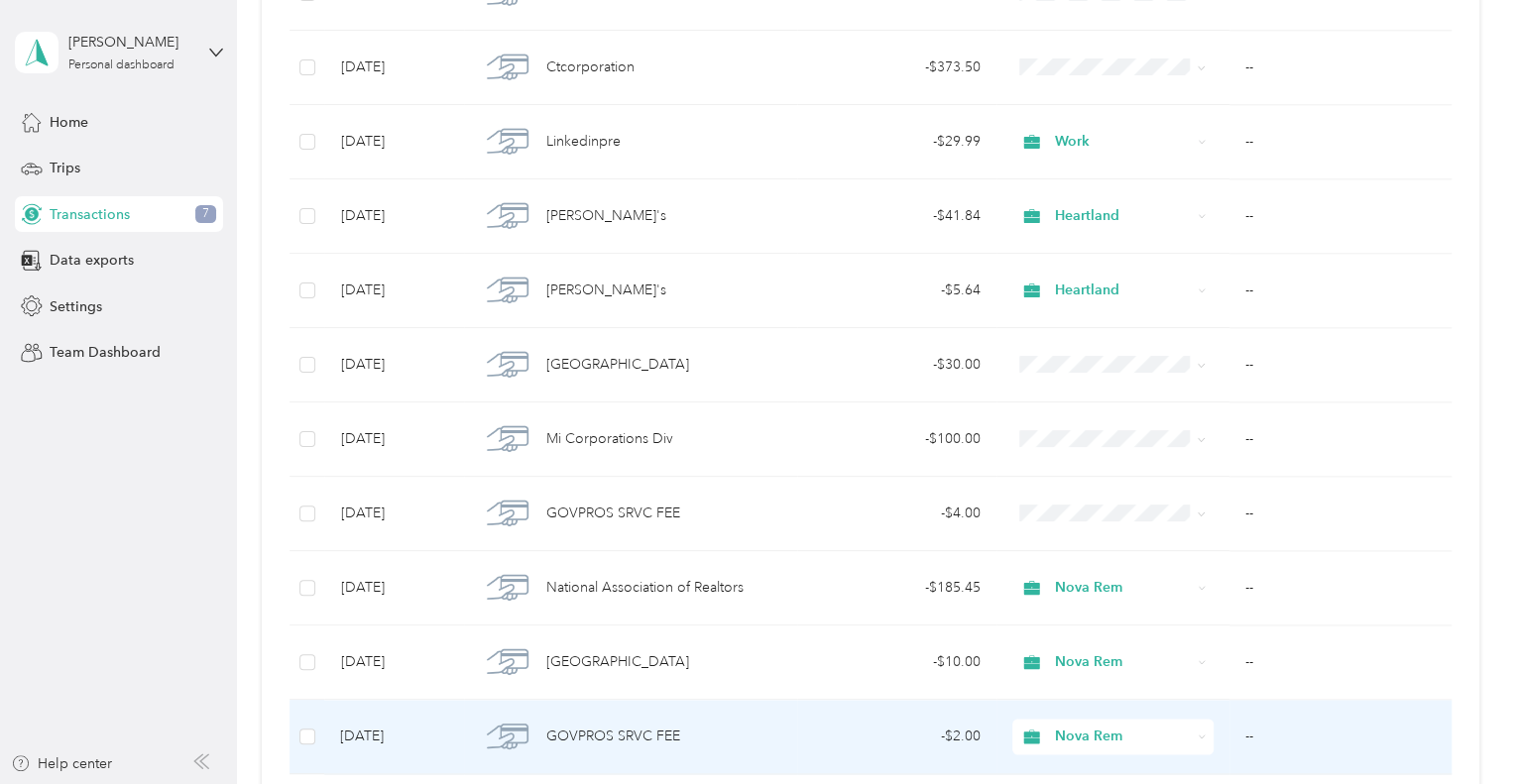 scroll, scrollTop: 1090, scrollLeft: 0, axis: vertical 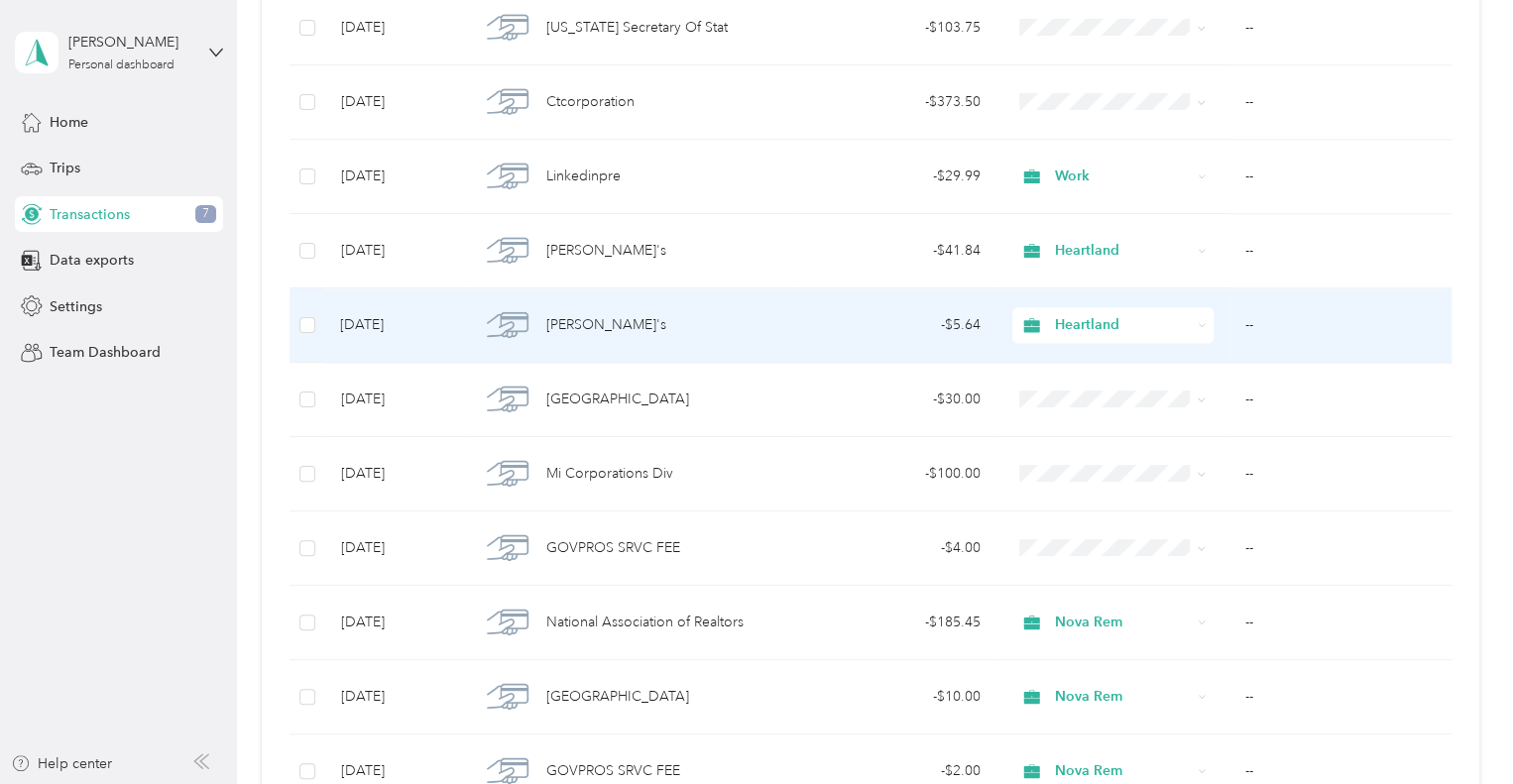 click on "[PERSON_NAME]'s" at bounding box center (630, 325) 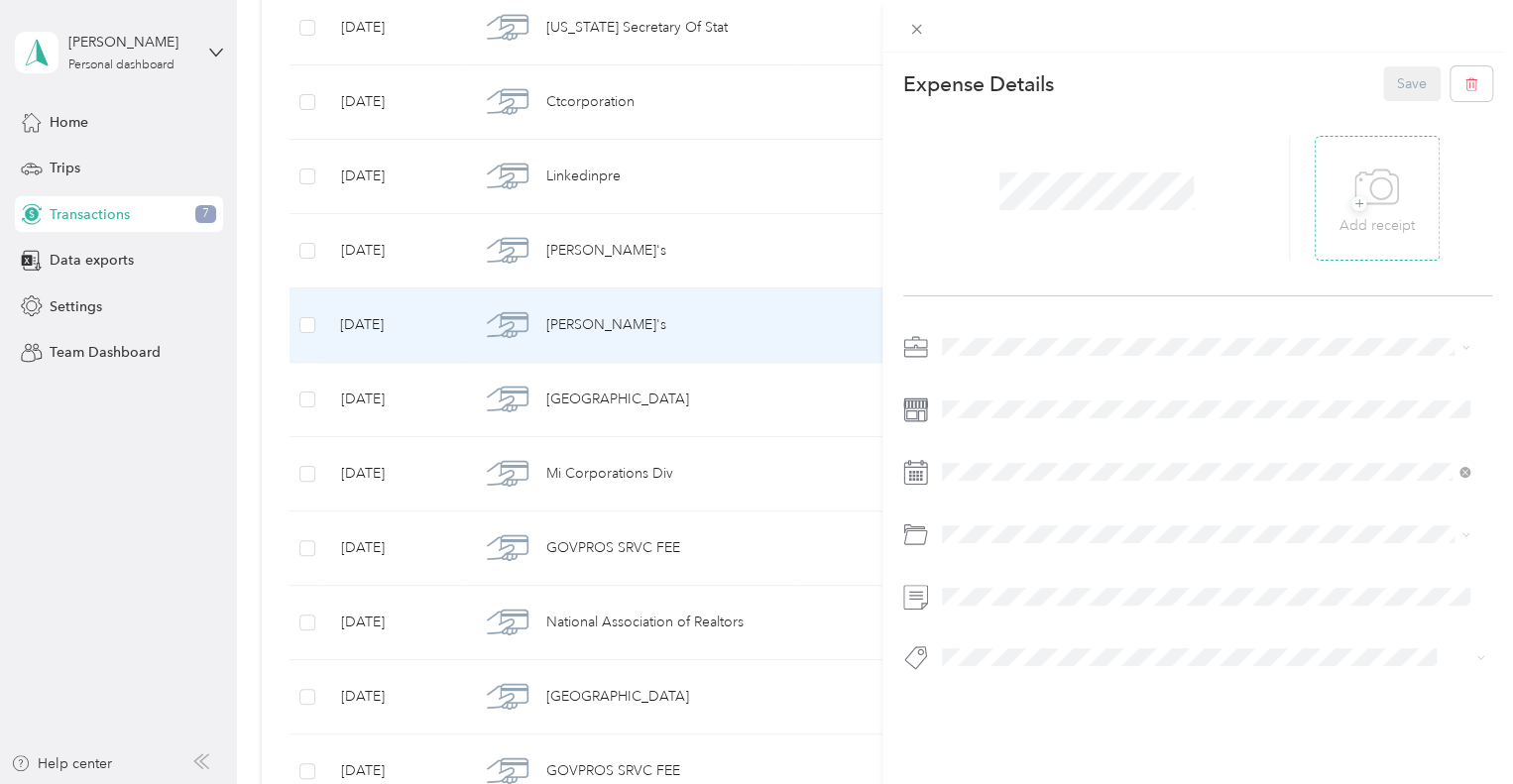 click 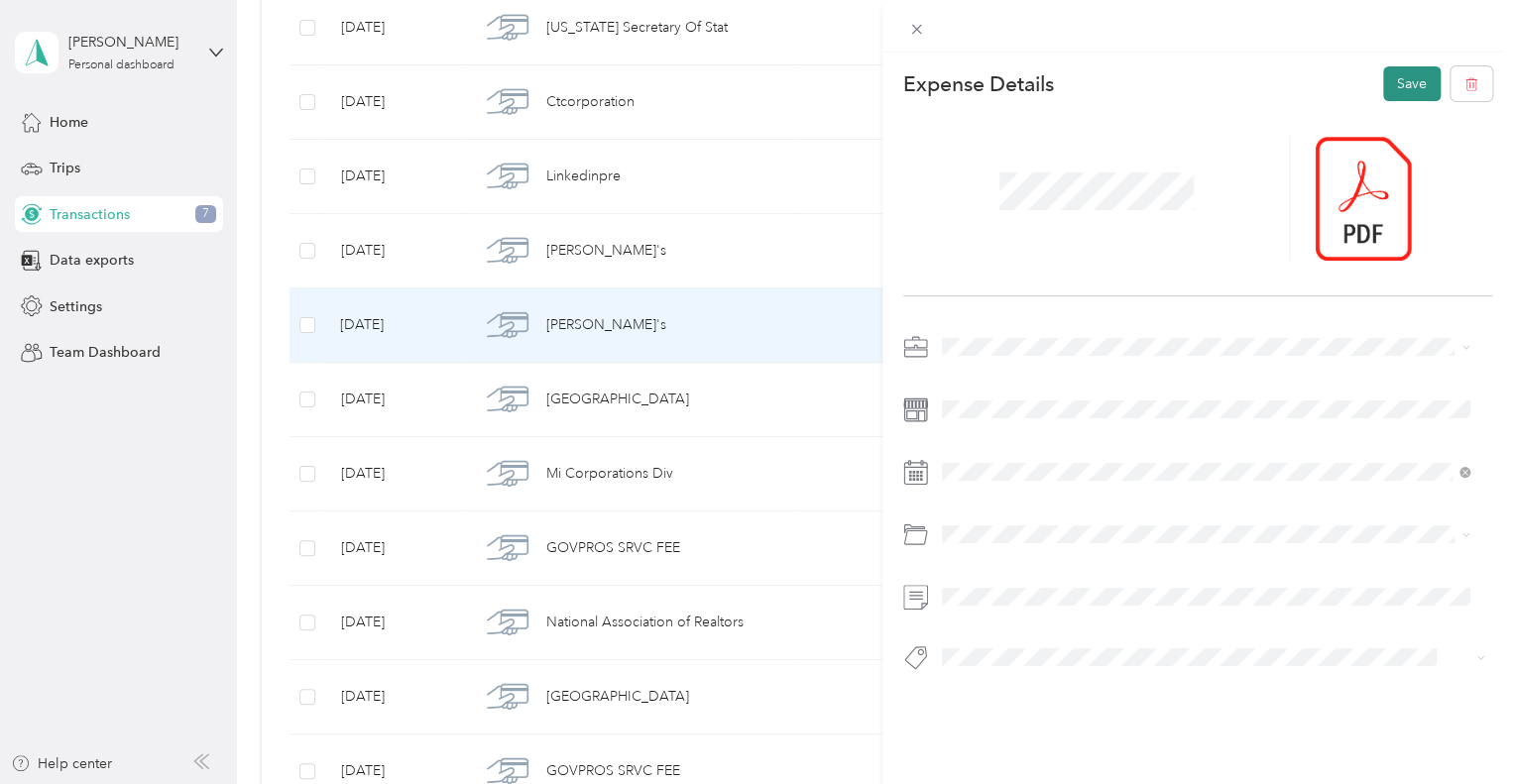 click on "Save" at bounding box center [1412, 83] 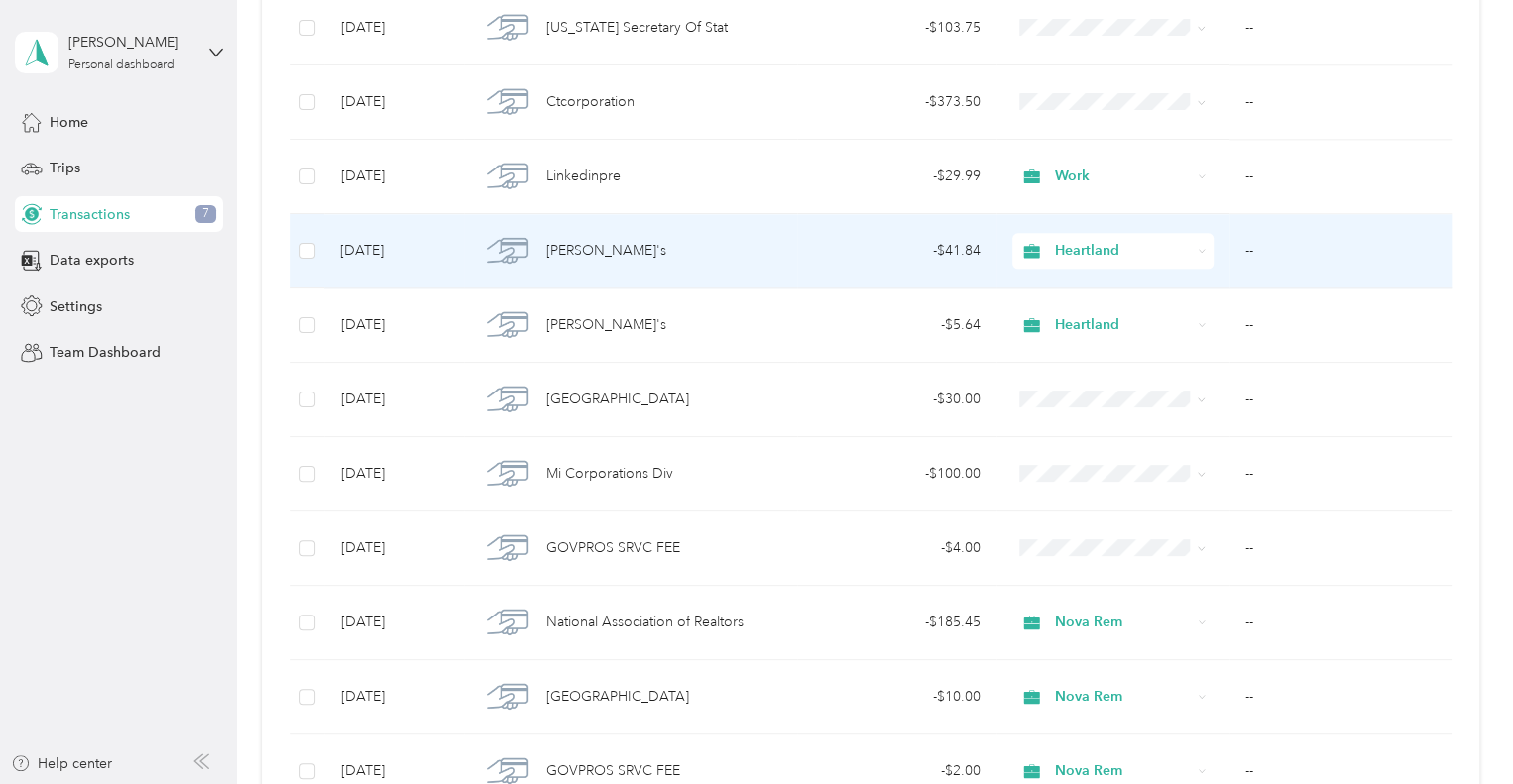 click on "-  $41.84" at bounding box center [896, 251] 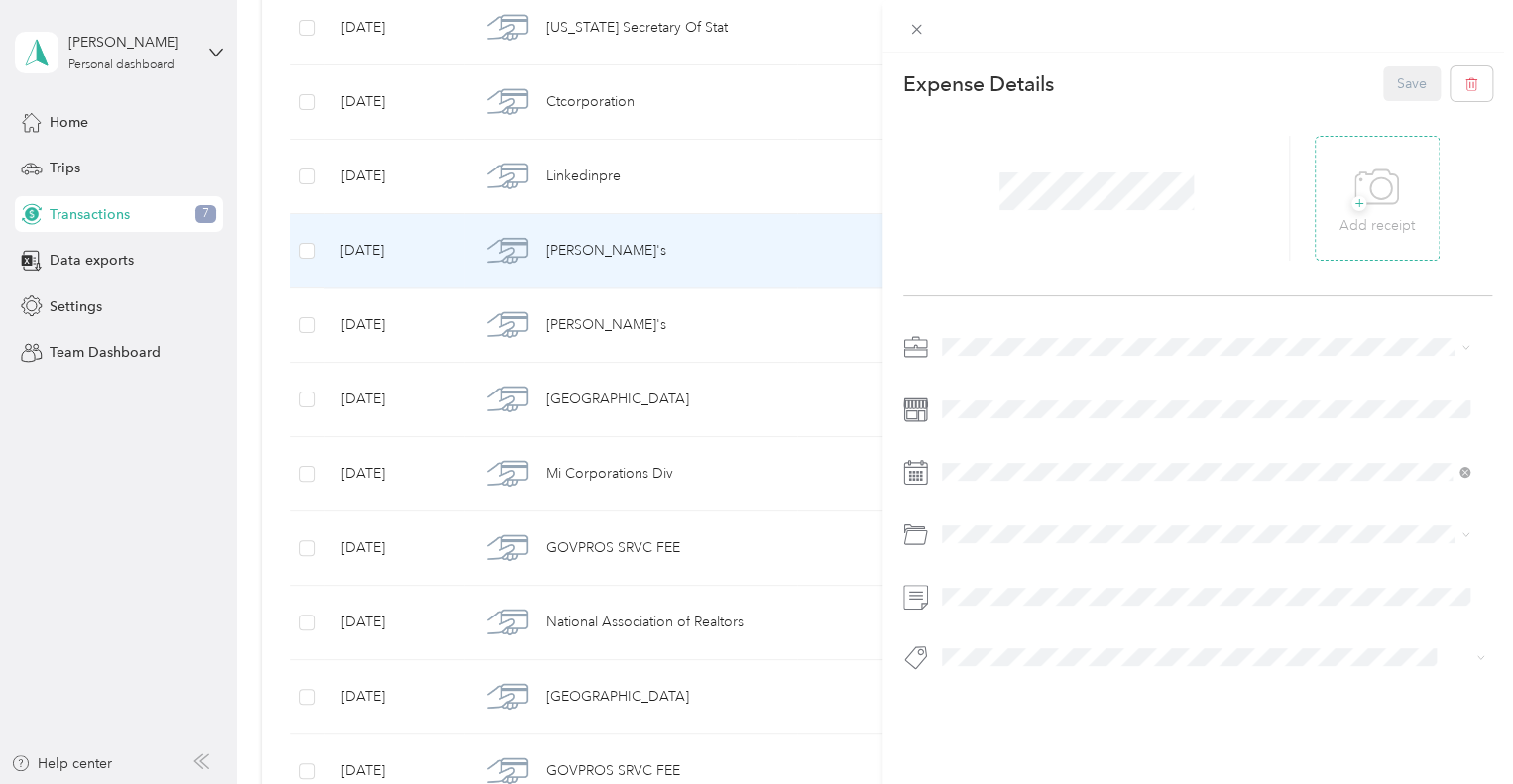 click 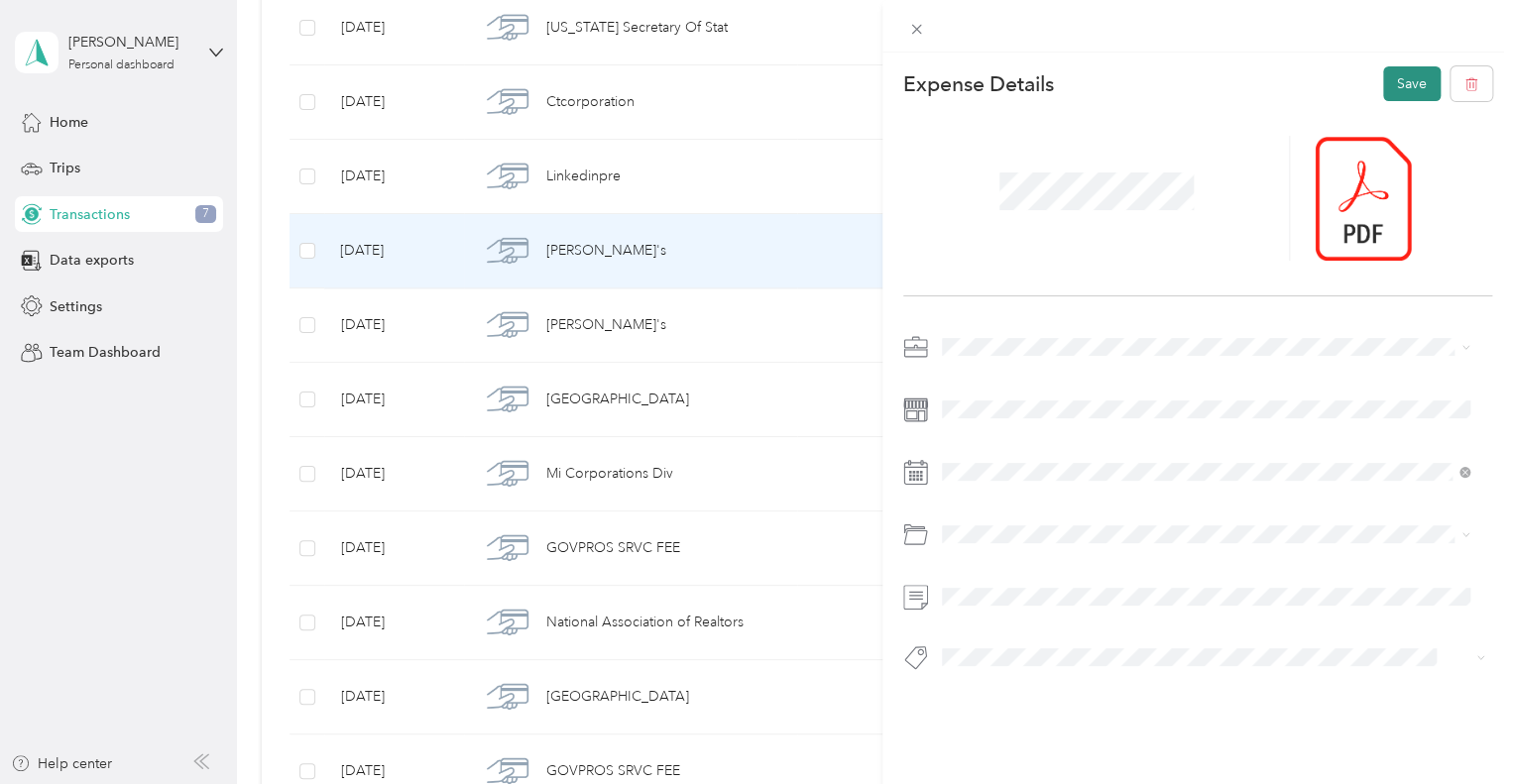 click on "Save" at bounding box center (1412, 83) 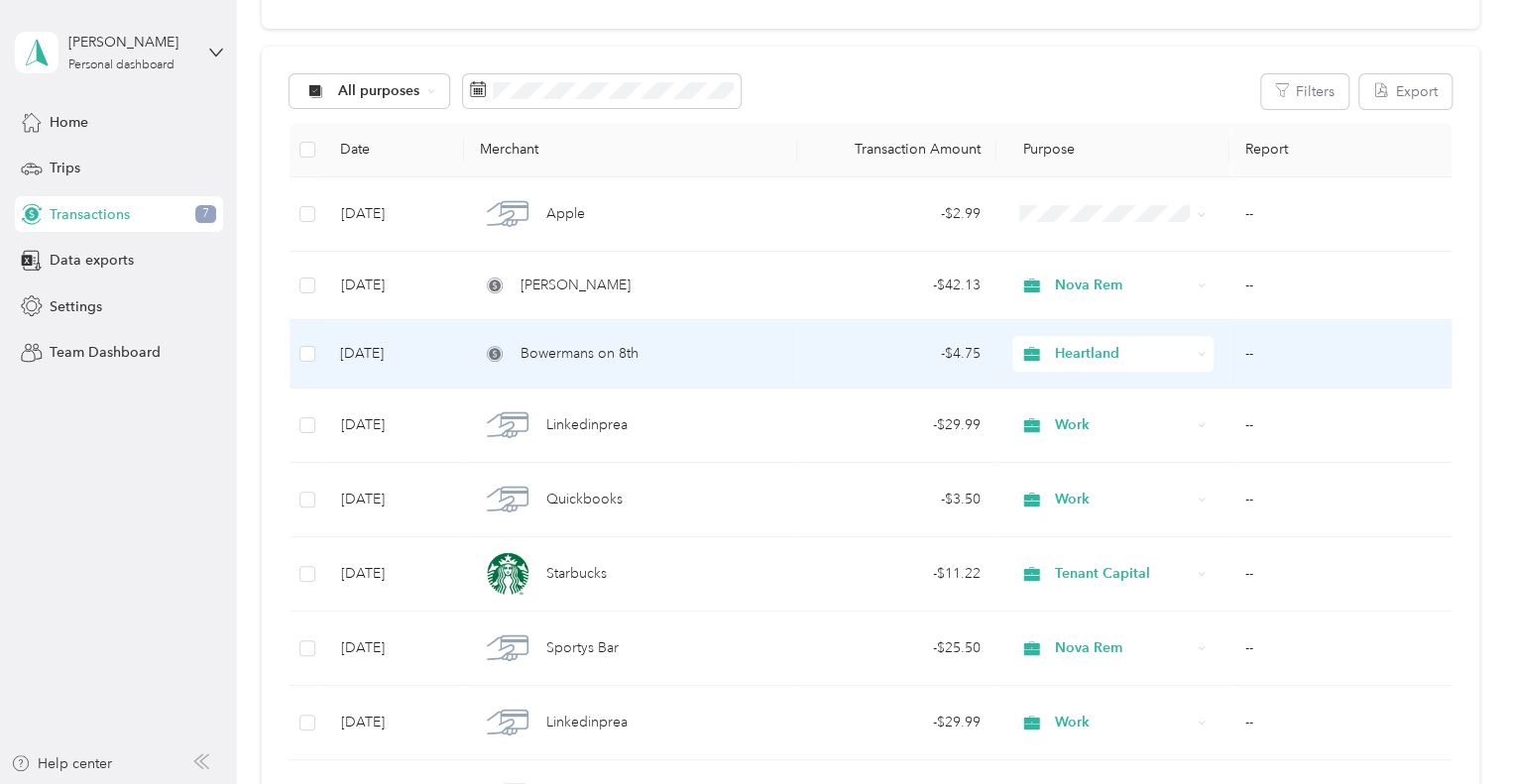 scroll, scrollTop: 198, scrollLeft: 0, axis: vertical 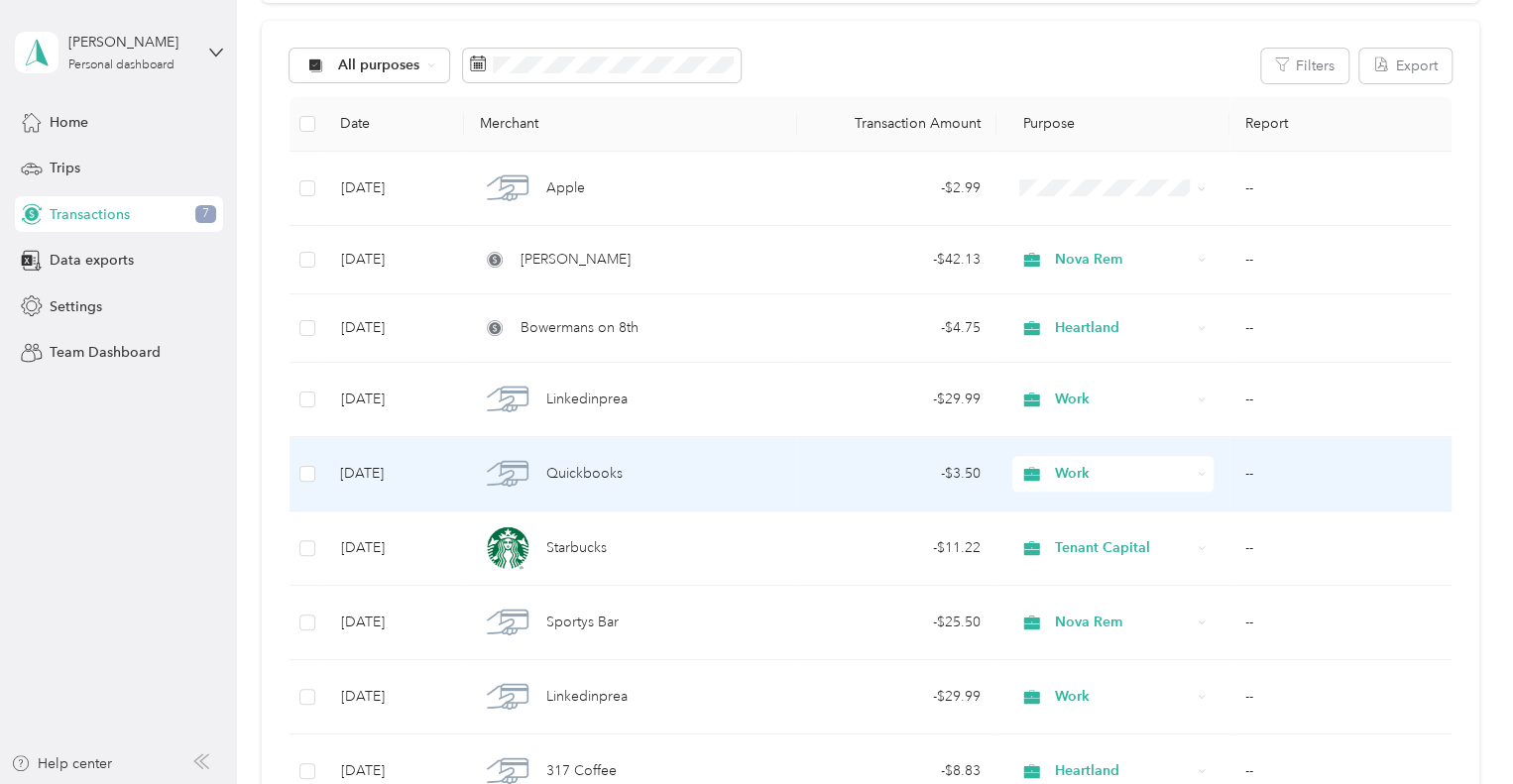 click on "Quickbooks" at bounding box center [630, 474] 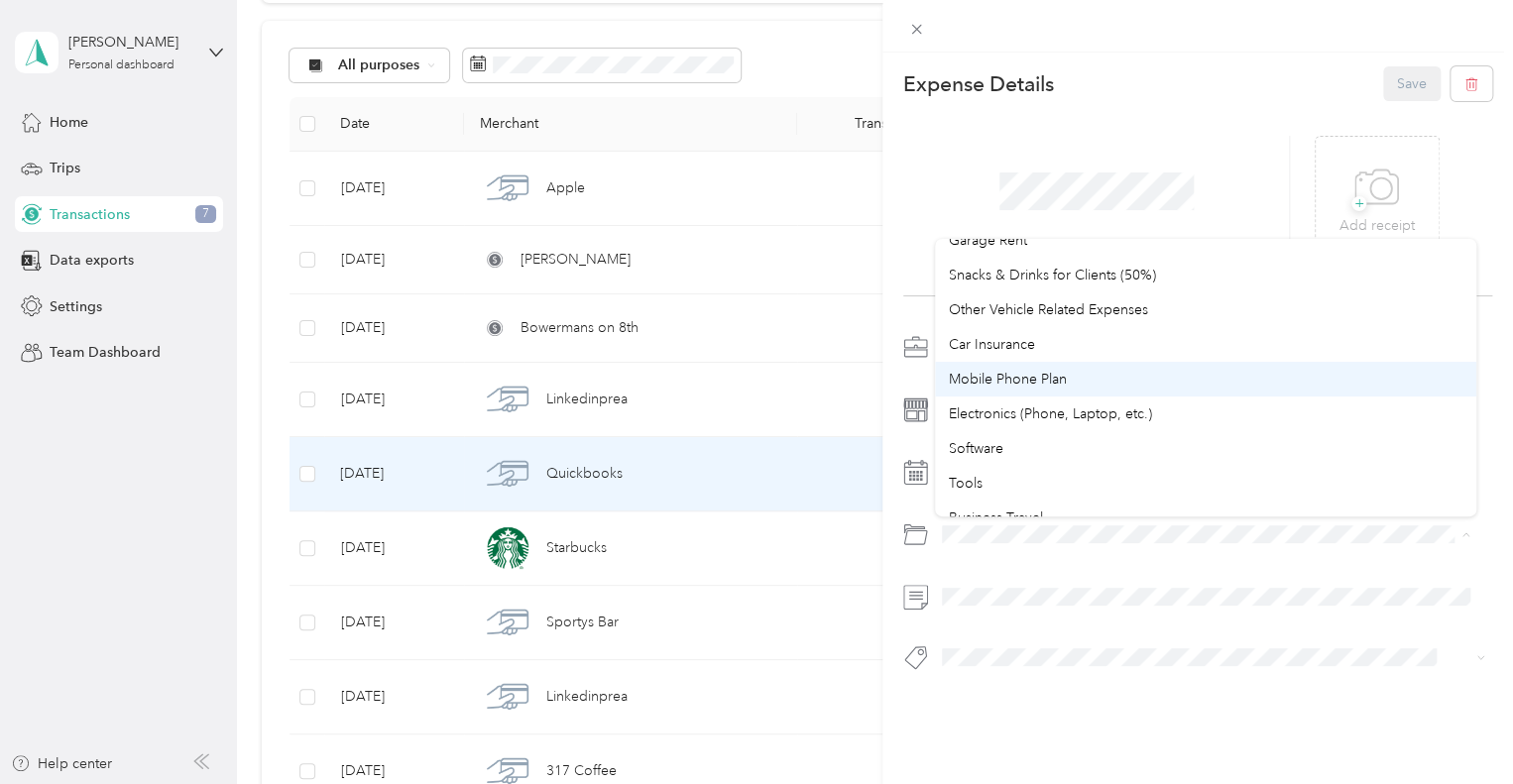scroll, scrollTop: 297, scrollLeft: 0, axis: vertical 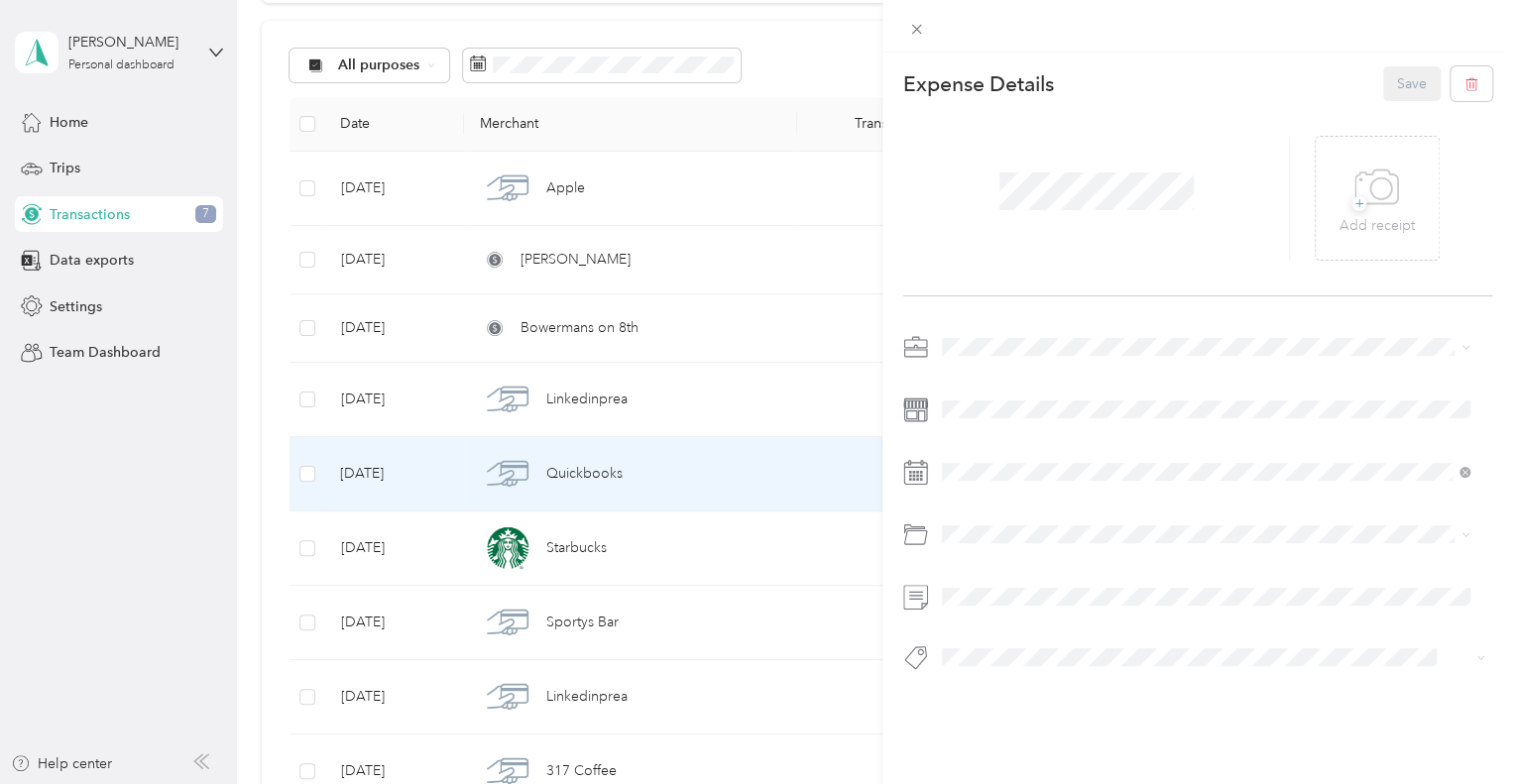 click on "Default categories Gasoline Car Maintenance and Repairs Car Lease Payments Parking Fees and Tolls In Car Entertainment Car Wash / Cleaning Garage Rent Snacks & Drinks for Clients (50%) Other Vehicle Related Expenses Car Insurance Mobile Phone Plan Electronics (Phone, Laptop, etc.) Software Tools Business Travel Reimbursement Office Expenses Advertising and Marketing Legal / Professional Services Professional Dues and Fees Postage, Packaging, and Shipping Business Gifts (Up to $25) Business Meals & Entertainment Referral and Commission Fees Retirement Plan Contributions Professional Journal Subscriptions Real Estate Franchise Fees Cleaning Non-vehicle Related Insurance Loan Interest (Small business, etc.) Inventory Supplies Home Office Deductions Depreciation and Section 179 Education and Training Other Business Expenses Charitable Donation" at bounding box center [1206, 378] 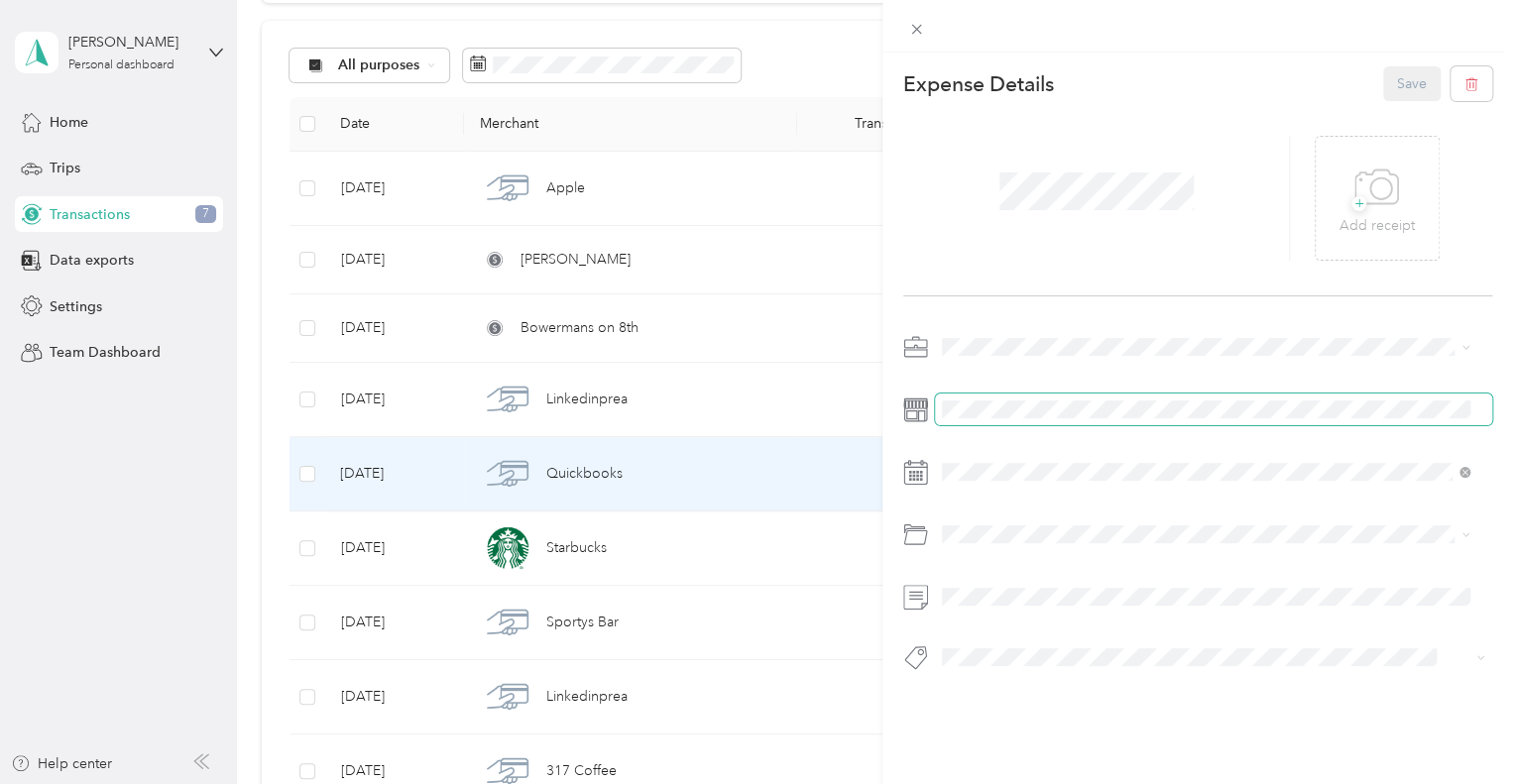 click at bounding box center [1198, 409] 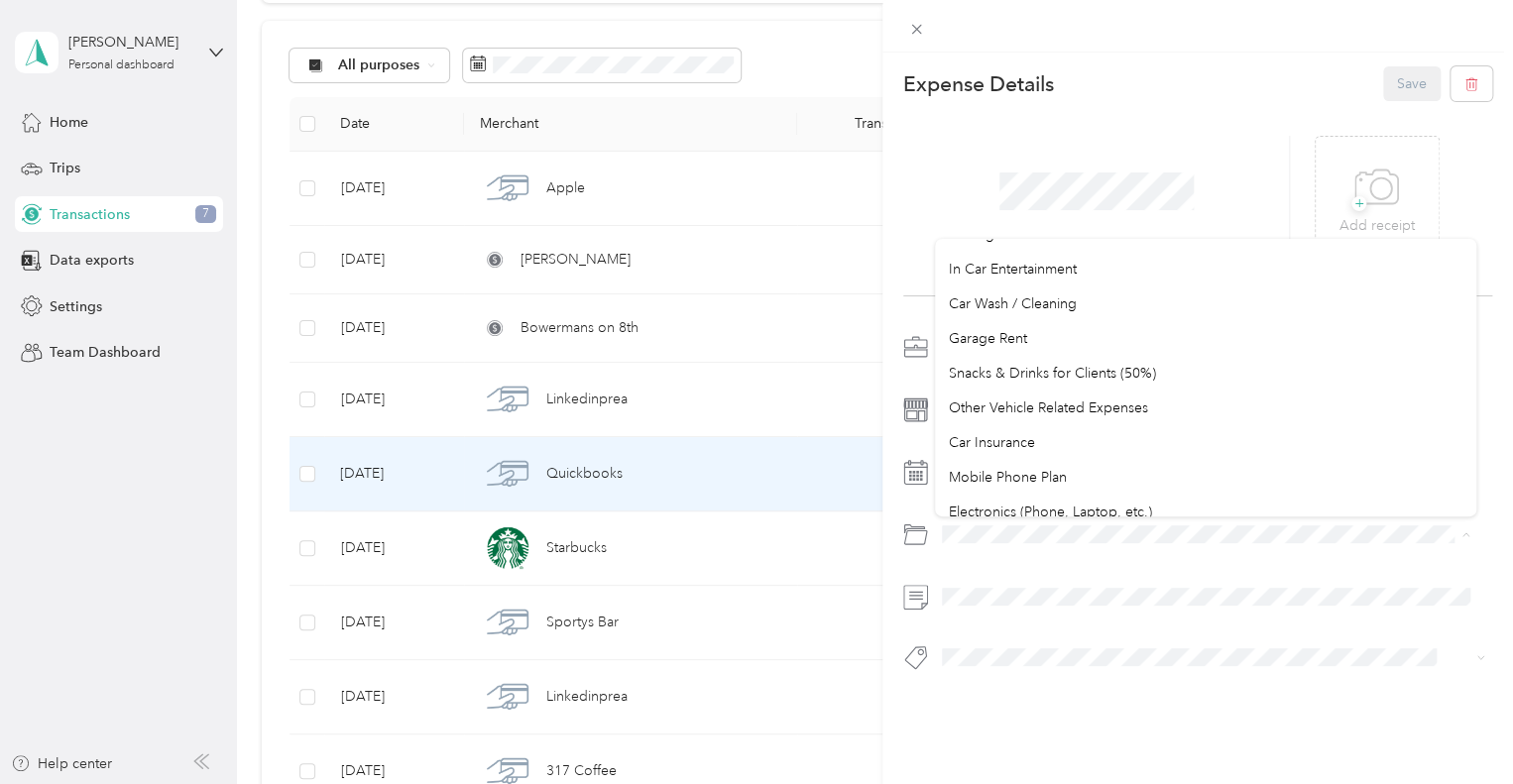 click on "Expense Details Save + Add receipt" at bounding box center [1198, 403] 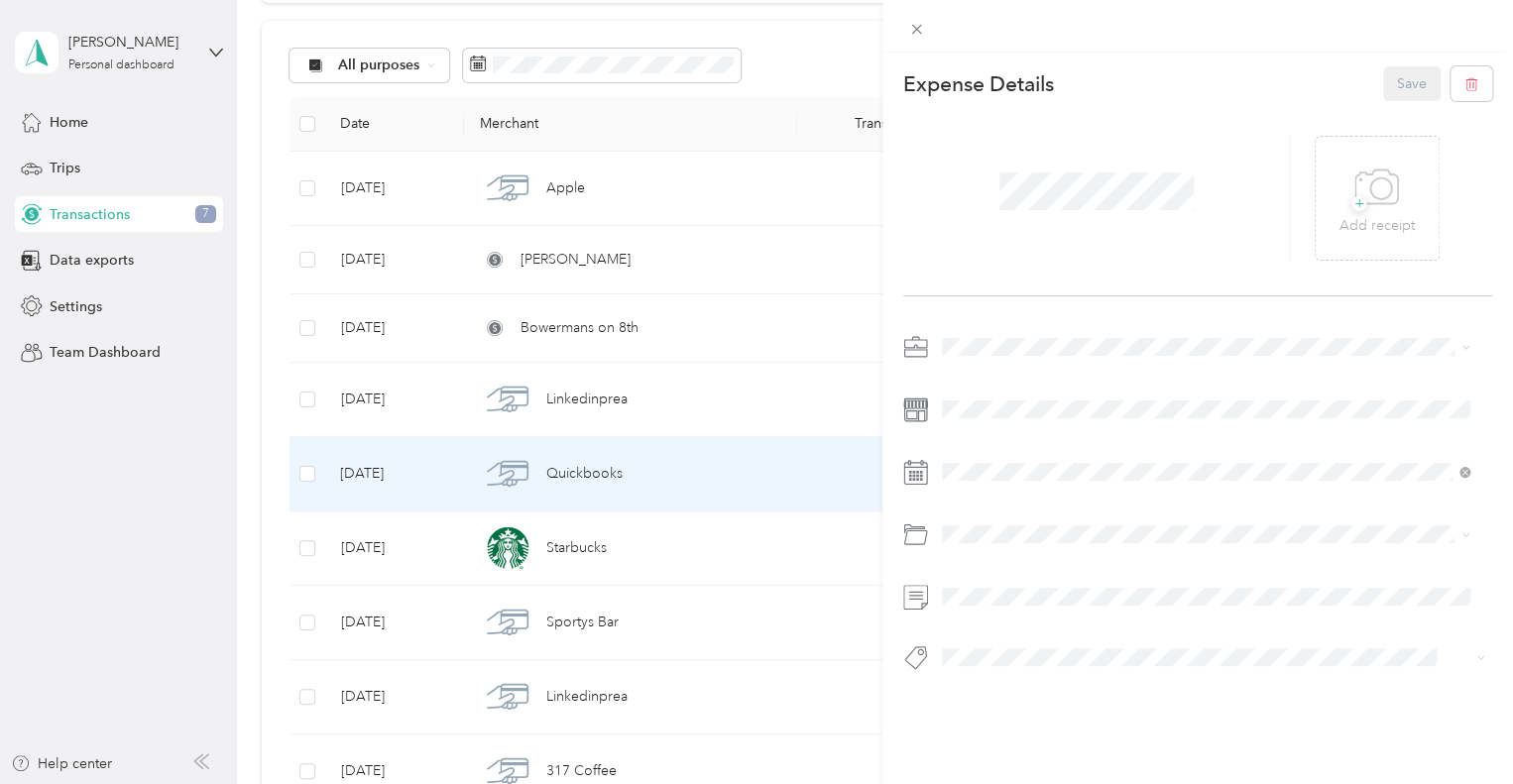 click on "Software" at bounding box center (976, 493) 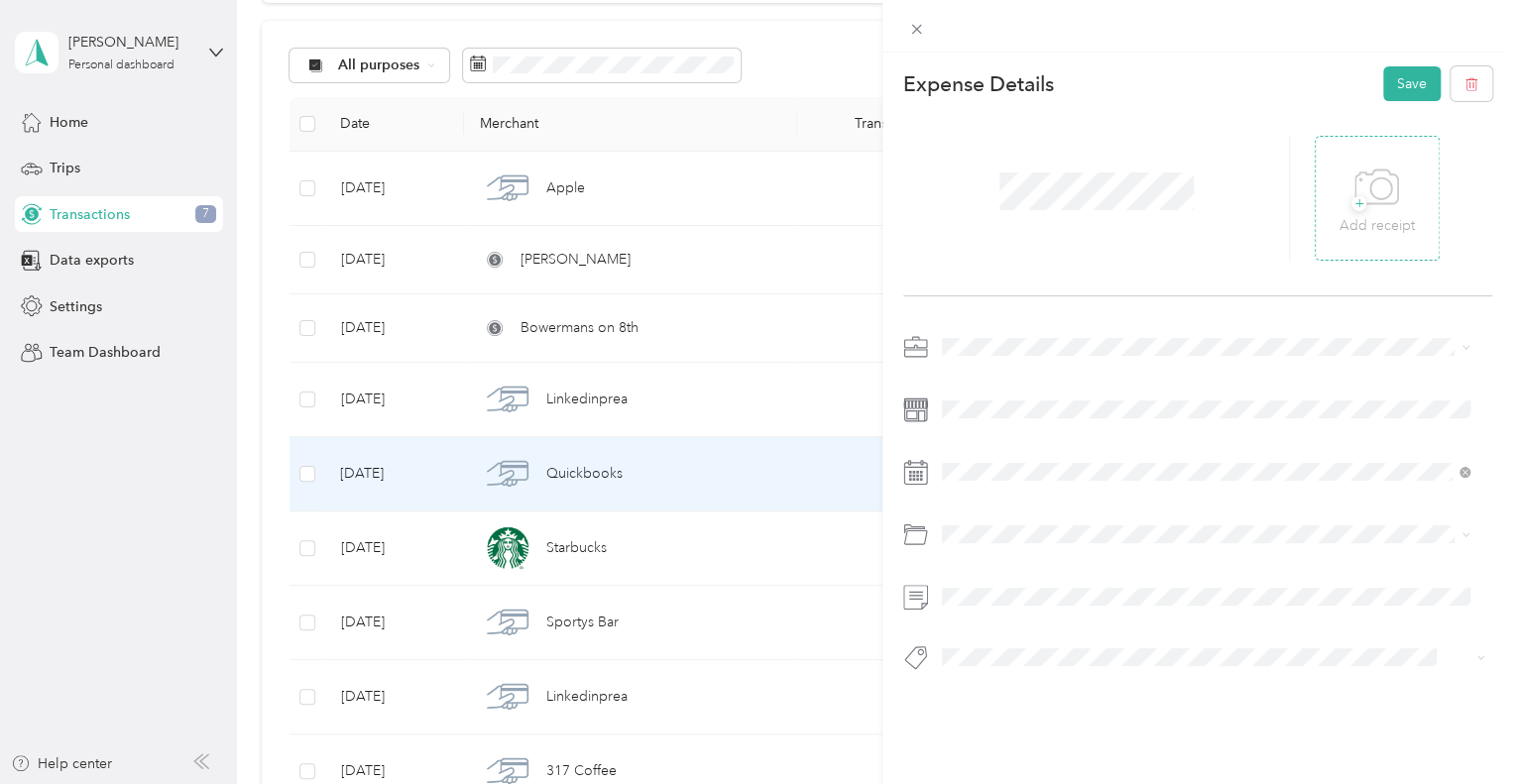 click on "+" at bounding box center (1376, 187) 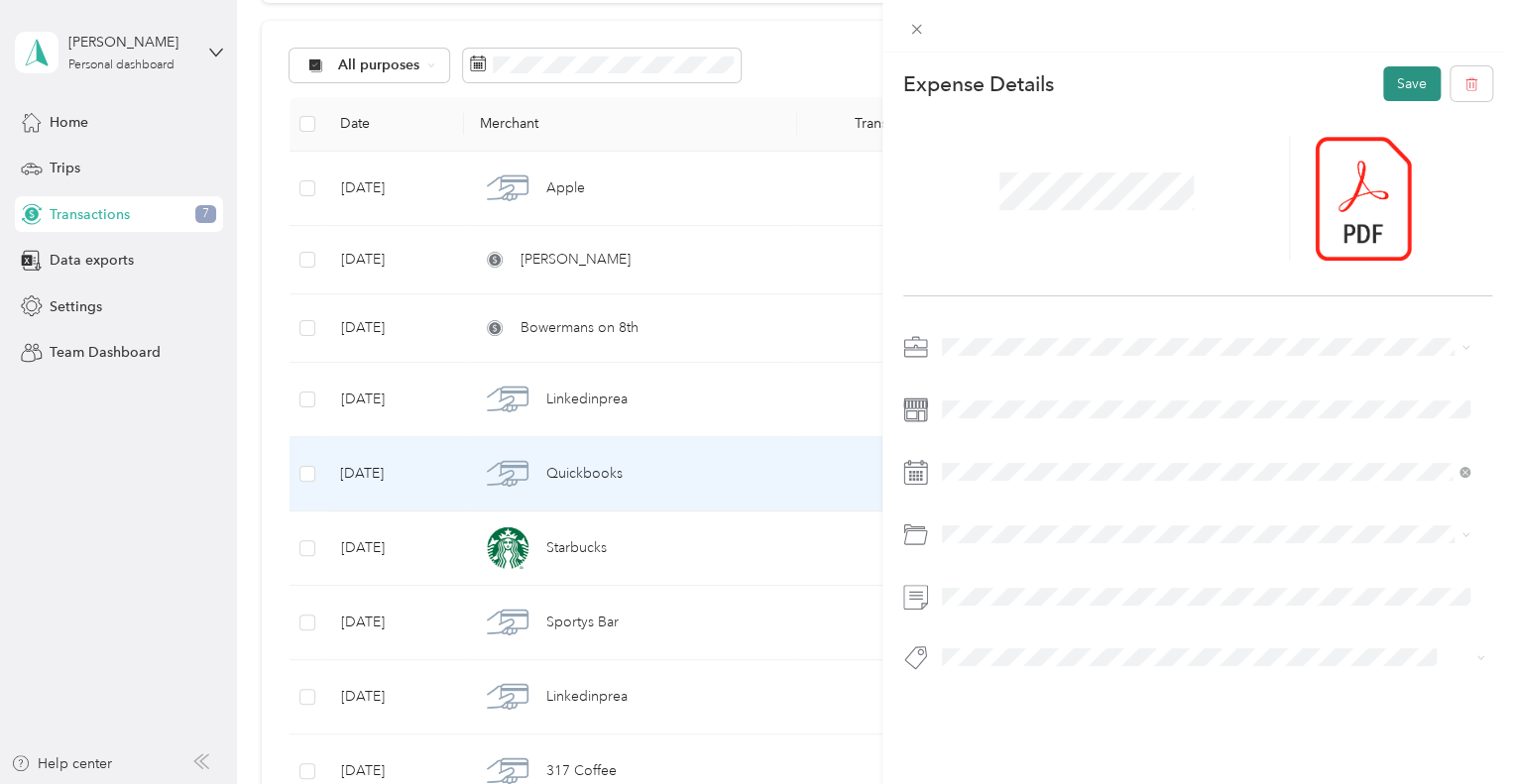 click on "Save" at bounding box center [1412, 83] 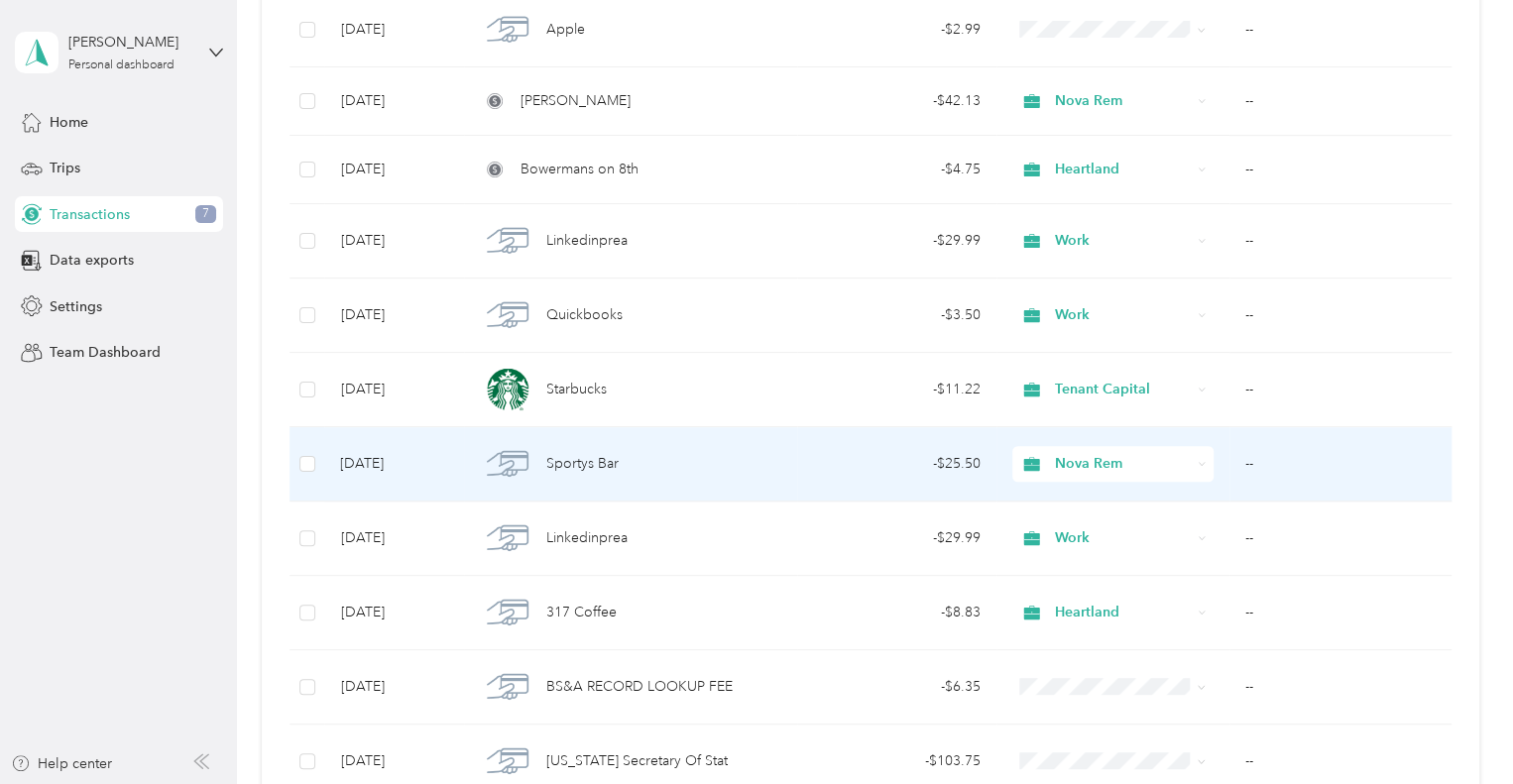 scroll, scrollTop: 99, scrollLeft: 0, axis: vertical 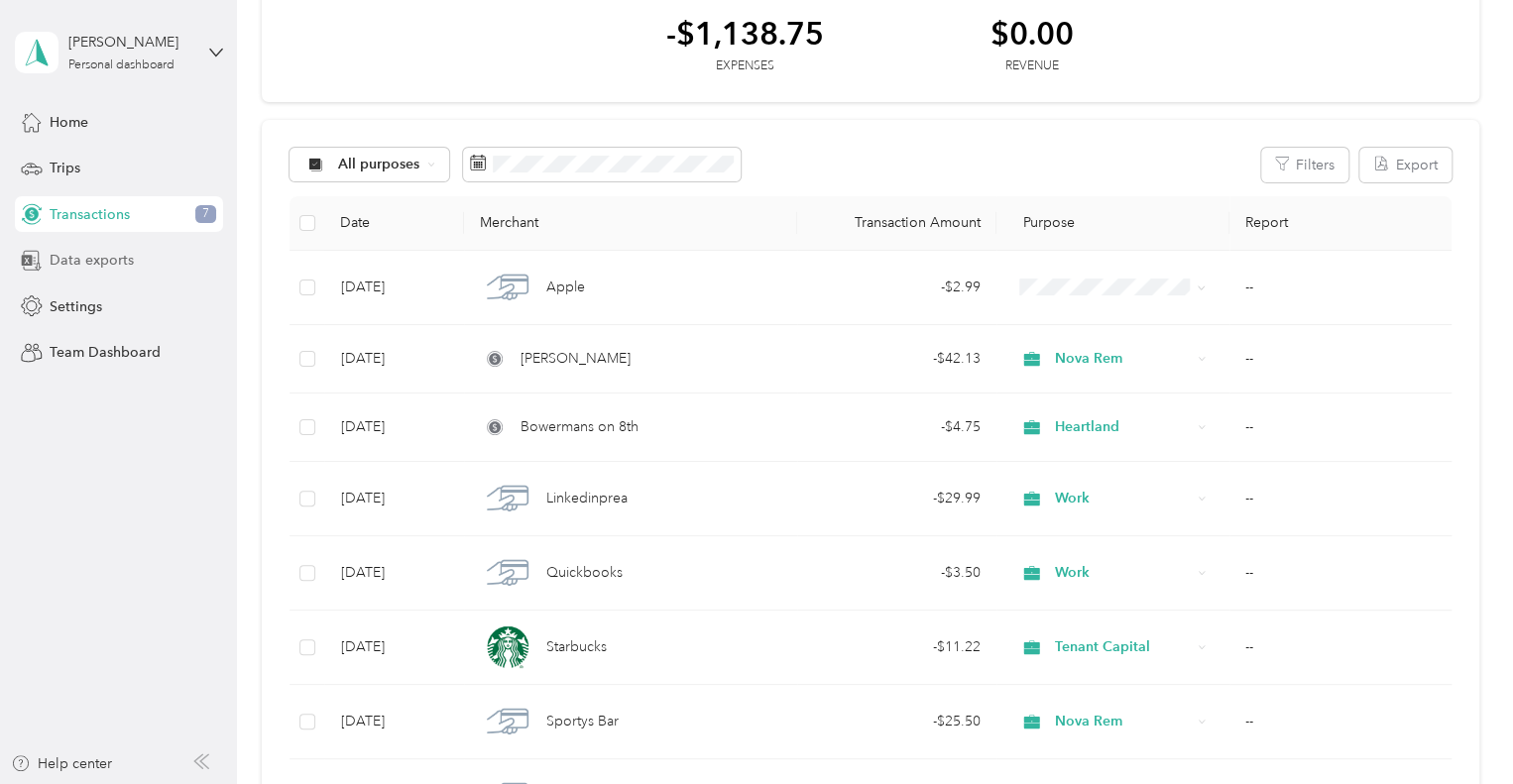 click on "Data exports" at bounding box center [91, 260] 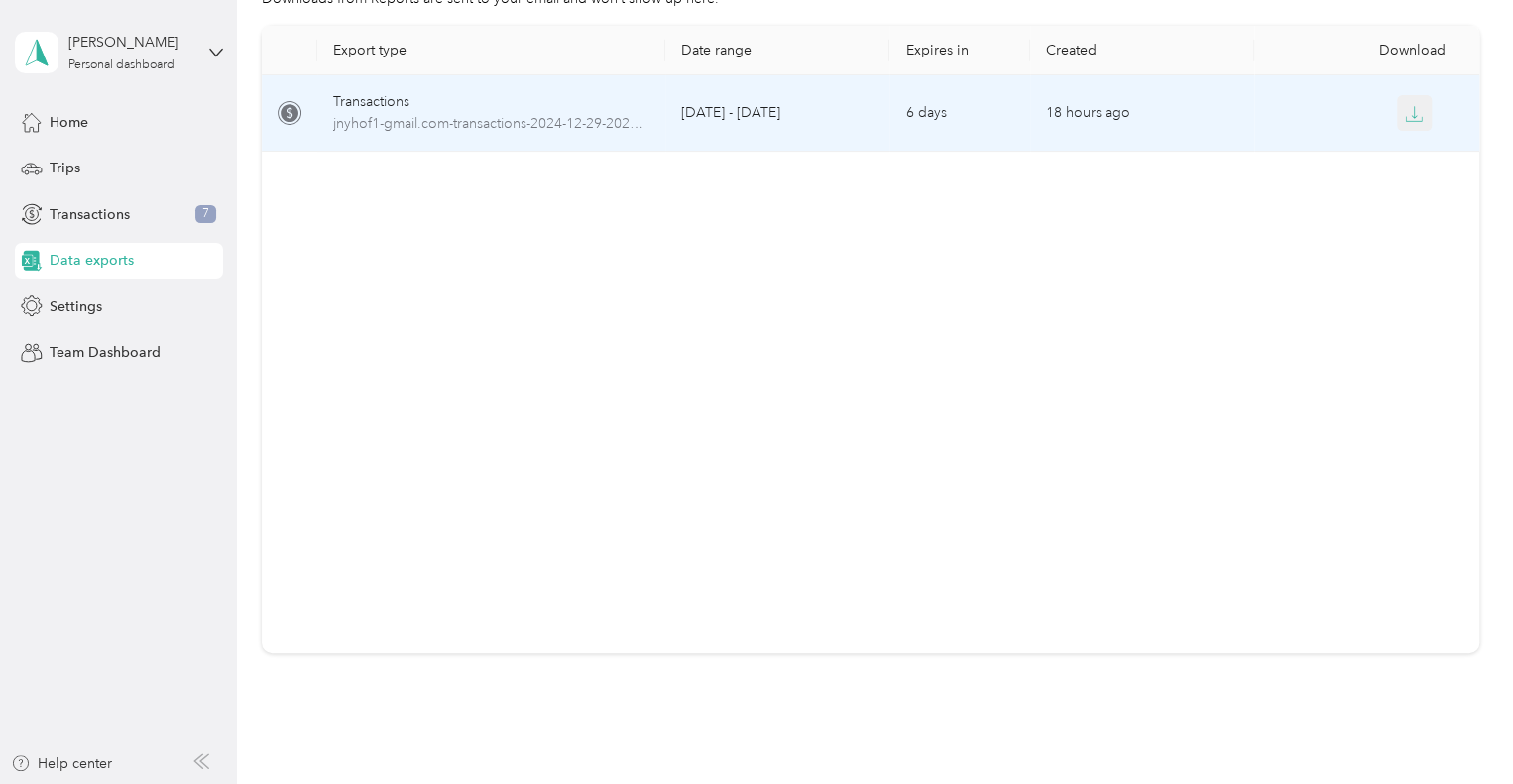 click 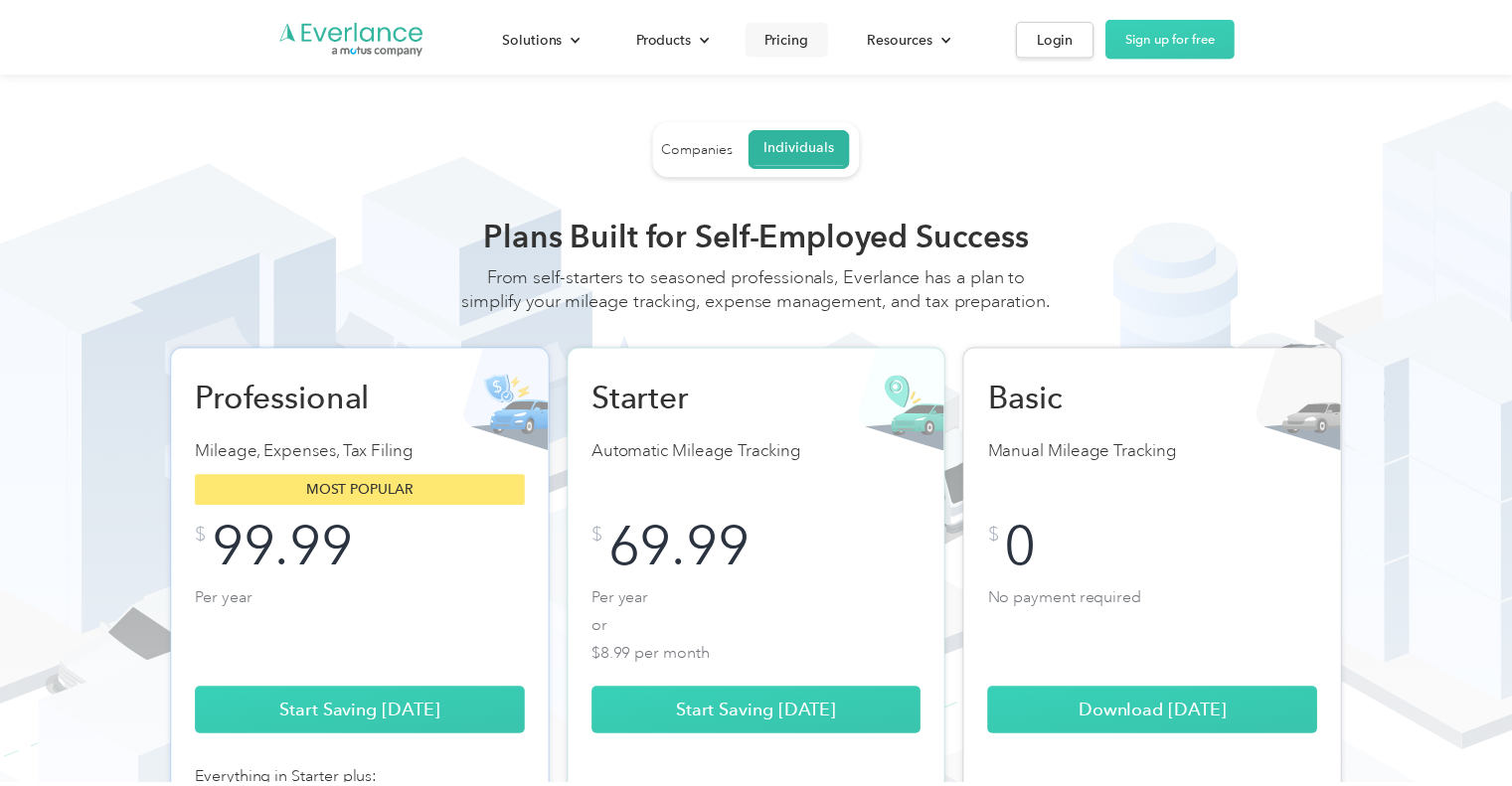 scroll, scrollTop: 0, scrollLeft: 0, axis: both 